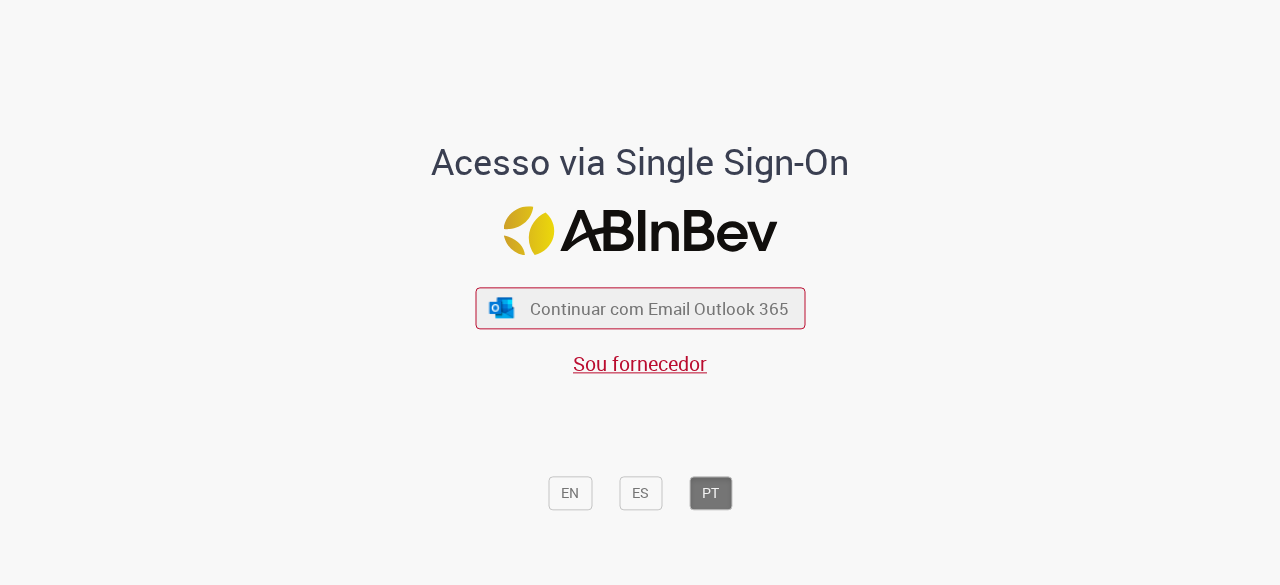 scroll, scrollTop: 0, scrollLeft: 0, axis: both 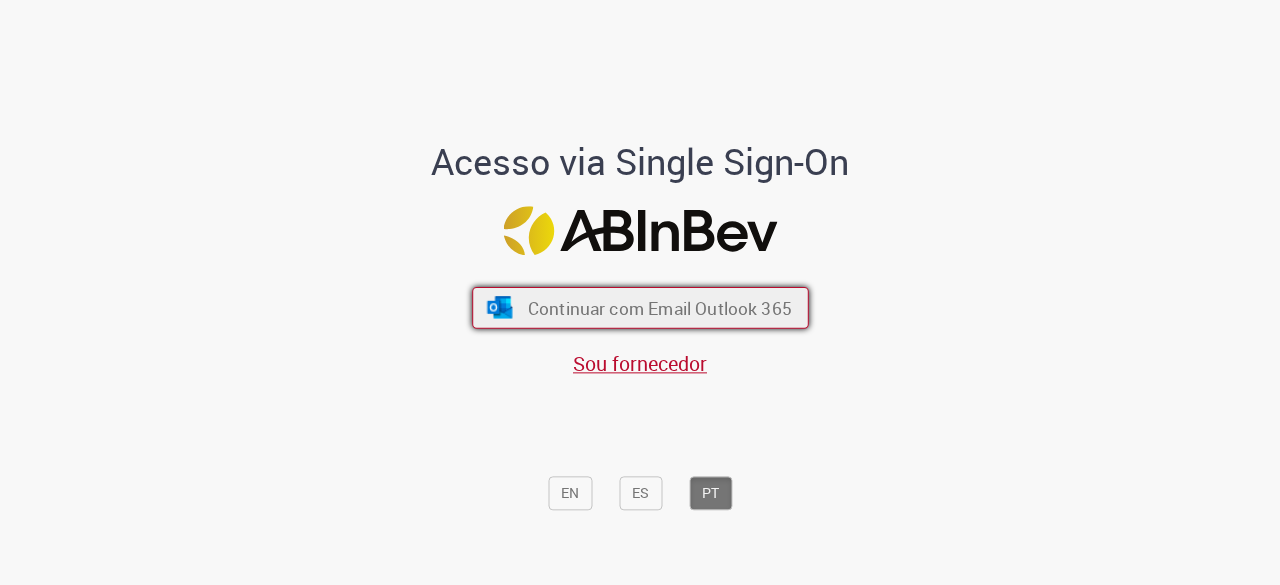 click on "Continuar com Email Outlook 365" at bounding box center [640, 308] 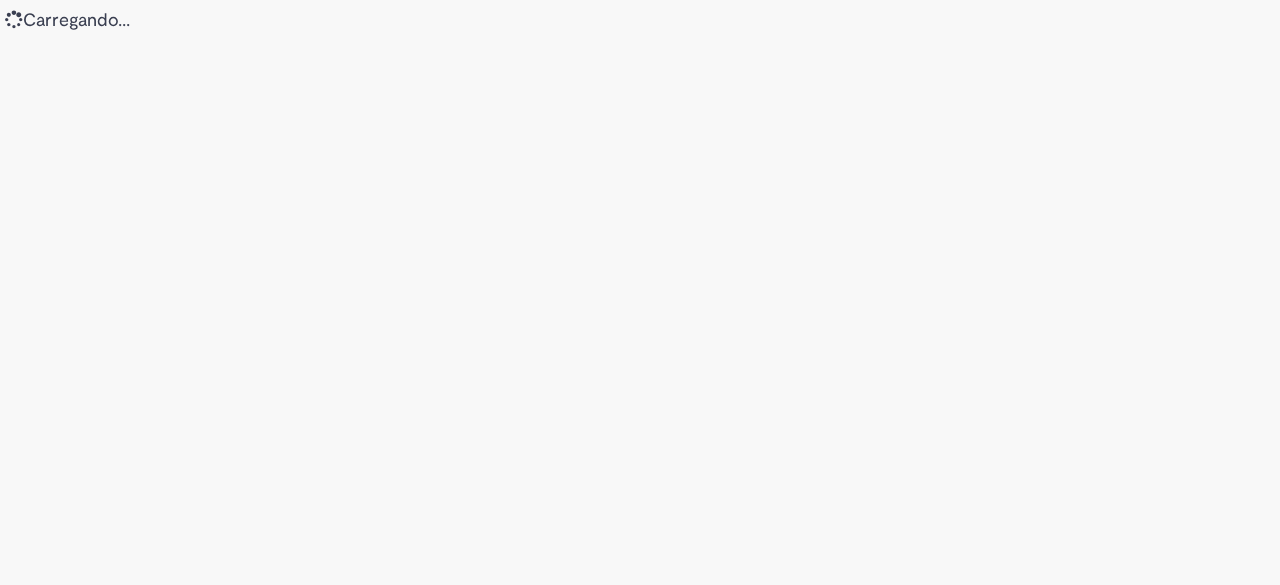 scroll, scrollTop: 0, scrollLeft: 0, axis: both 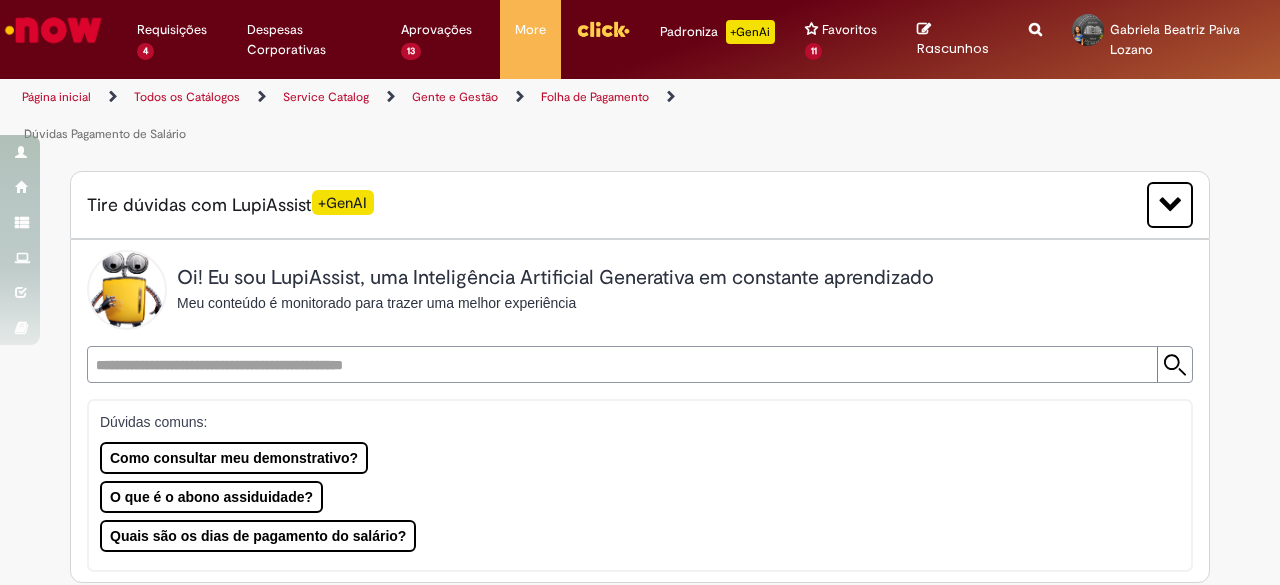 type on "********" 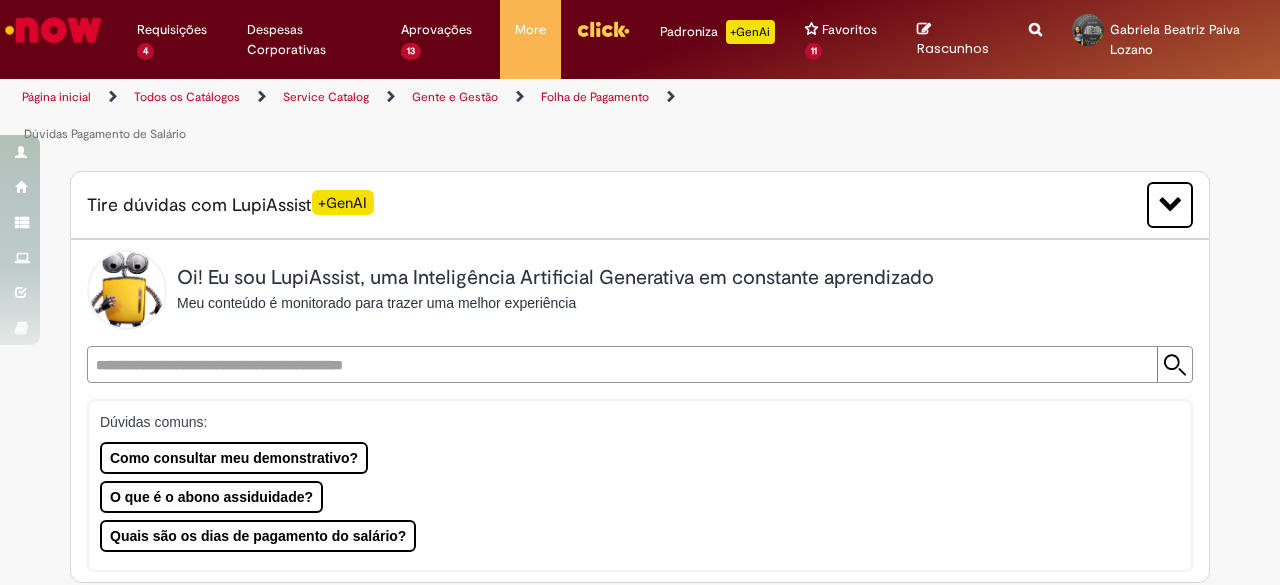type on "**********" 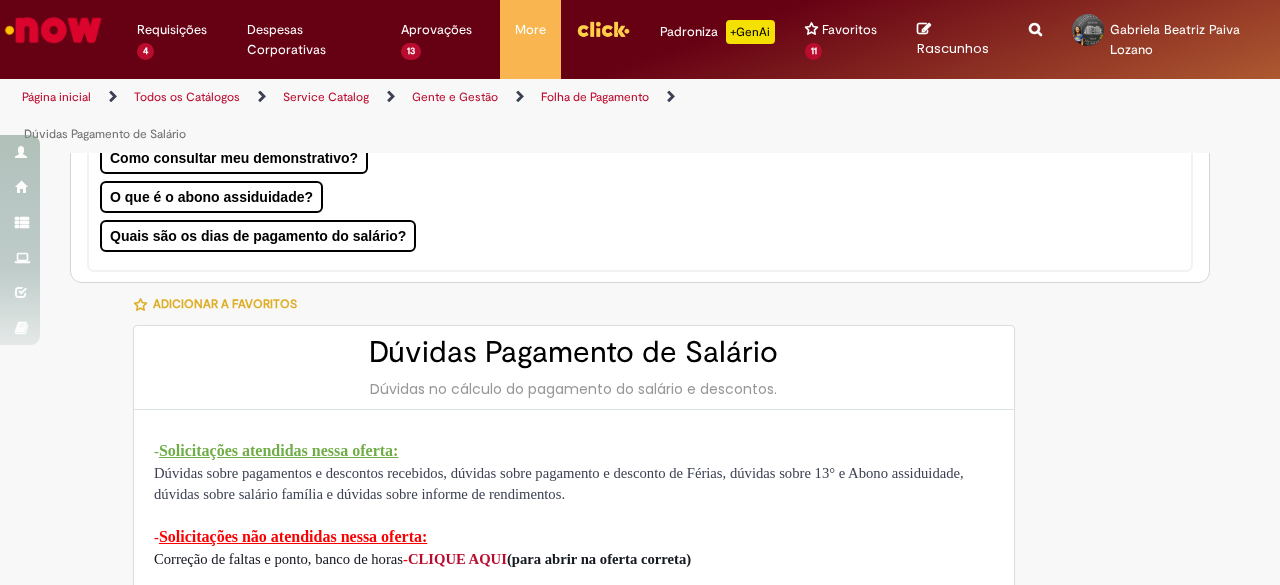 type on "**********" 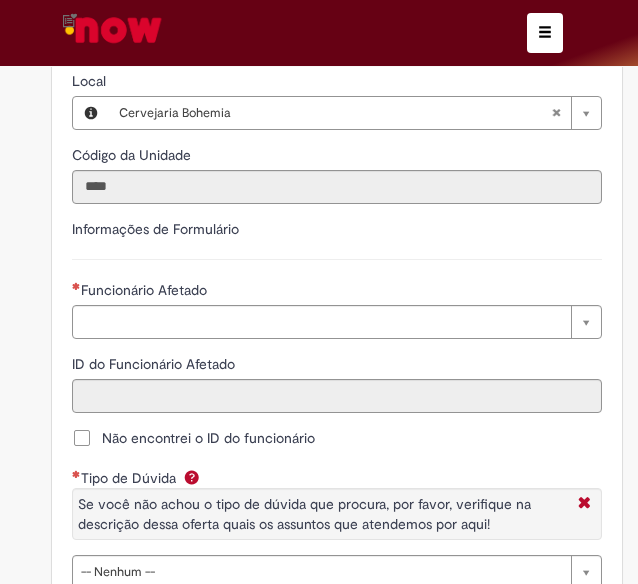 scroll, scrollTop: 2000, scrollLeft: 0, axis: vertical 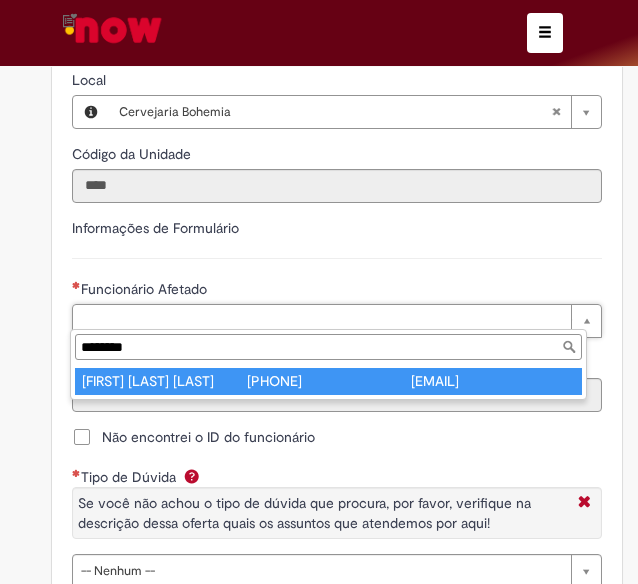 type on "********" 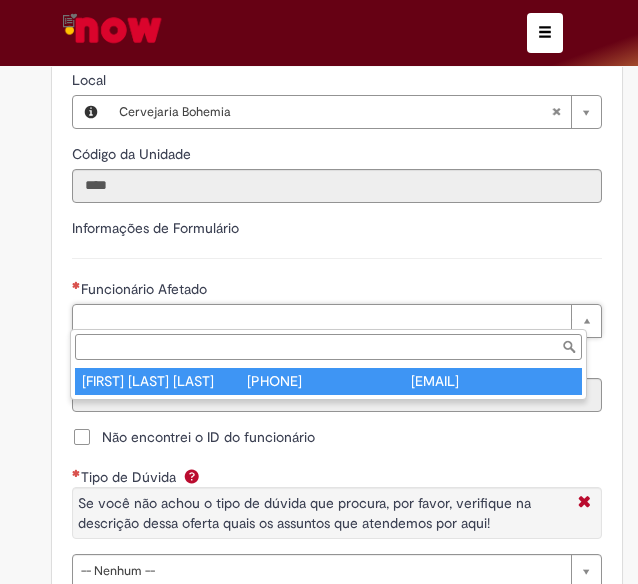 type on "********" 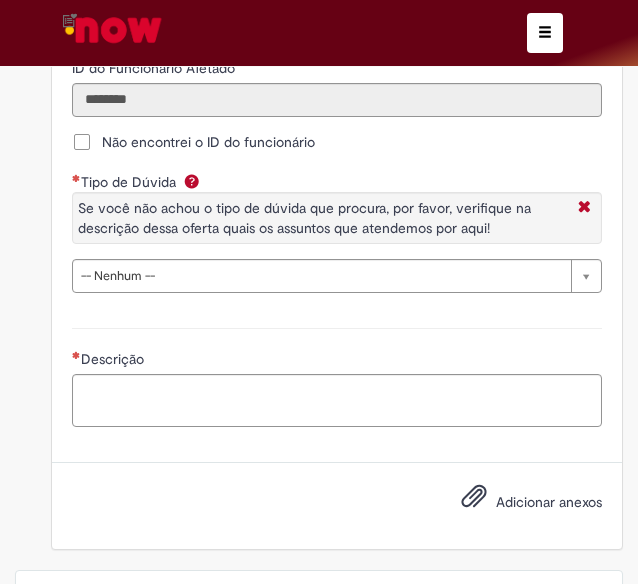 scroll, scrollTop: 2300, scrollLeft: 0, axis: vertical 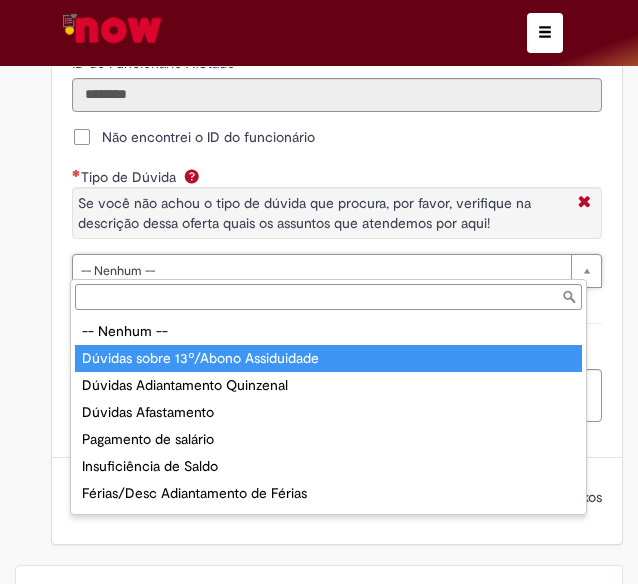 type on "**********" 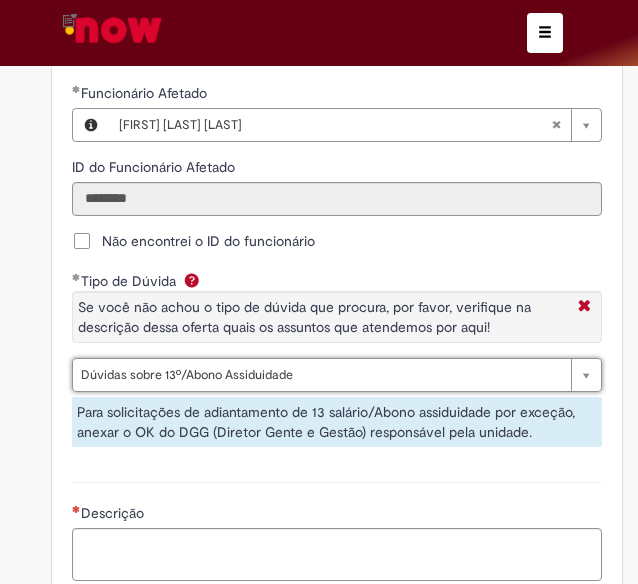 scroll, scrollTop: 2496, scrollLeft: 0, axis: vertical 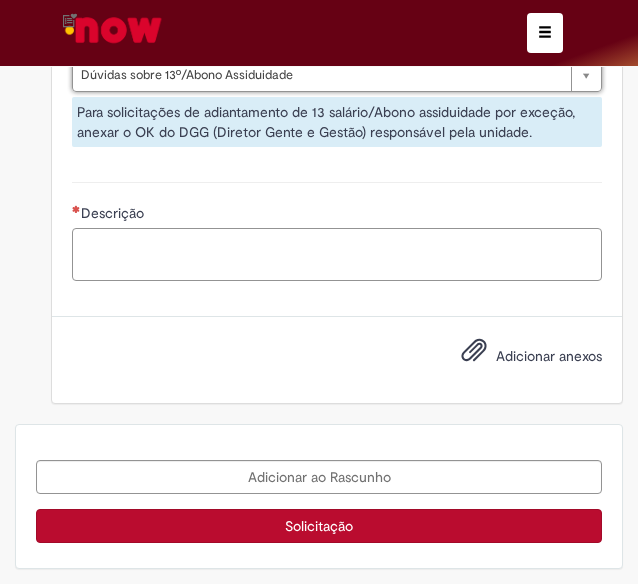 click on "Descrição" at bounding box center (337, 254) 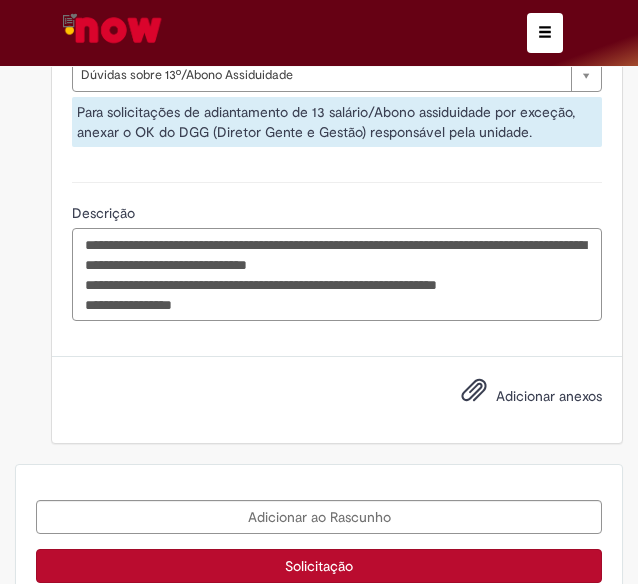 paste on "**********" 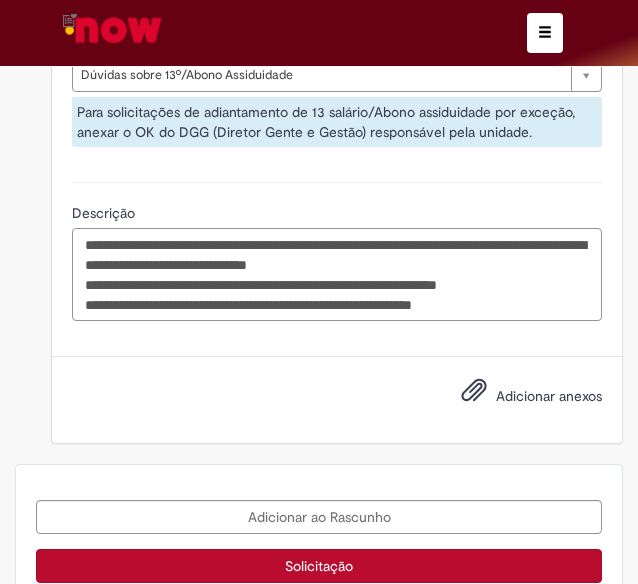 drag, startPoint x: 525, startPoint y: 305, endPoint x: 78, endPoint y: 234, distance: 452.60358 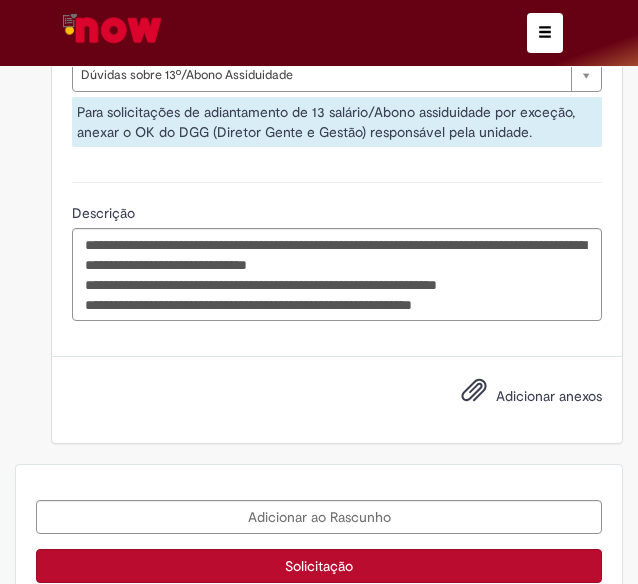 click on "Adicionar anexos" at bounding box center [337, 400] 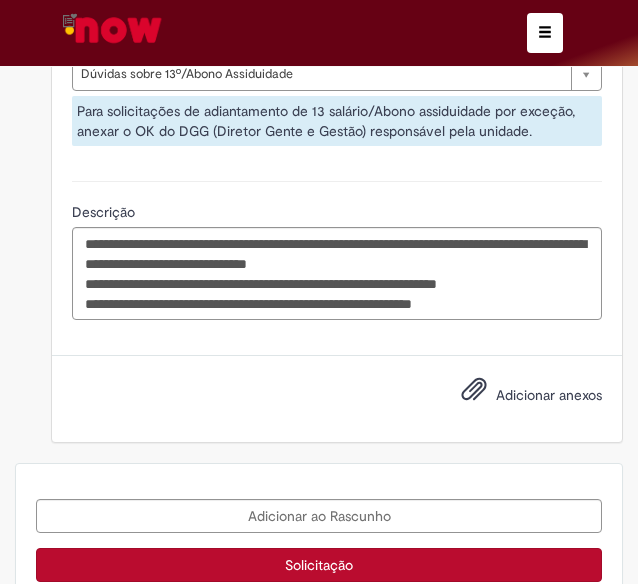 scroll, scrollTop: 2536, scrollLeft: 0, axis: vertical 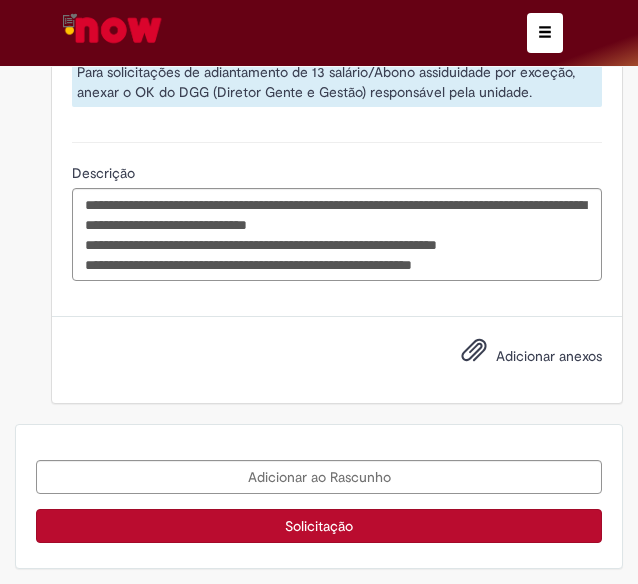 click on "Adicionar anexos" at bounding box center [549, 356] 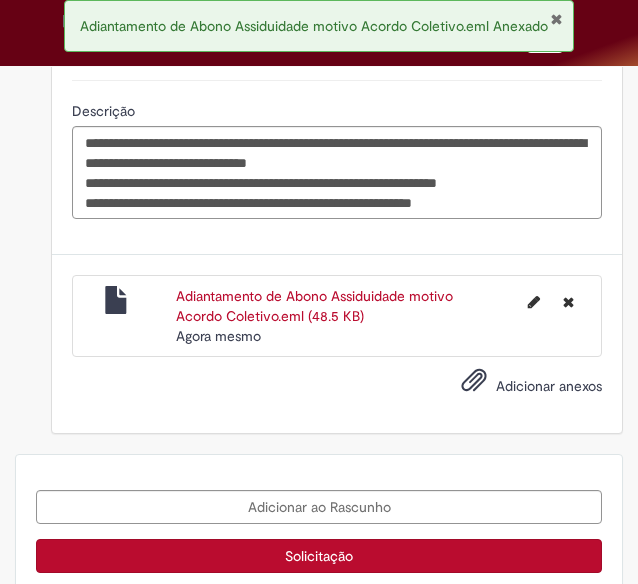 scroll, scrollTop: 2628, scrollLeft: 0, axis: vertical 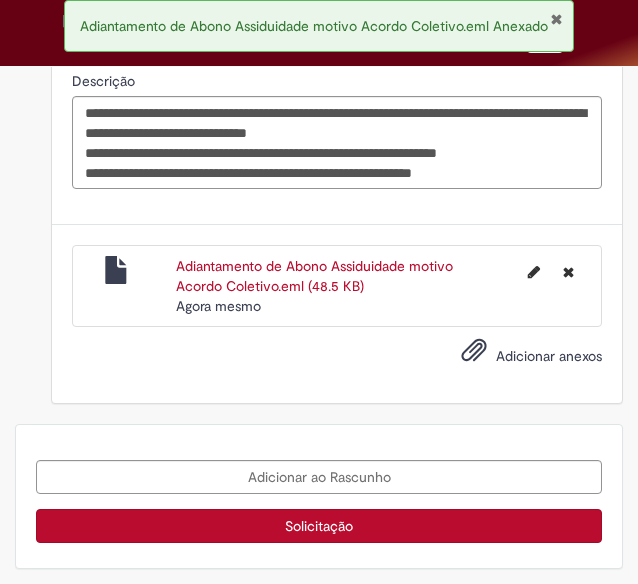 click on "Solicitação" at bounding box center [319, 526] 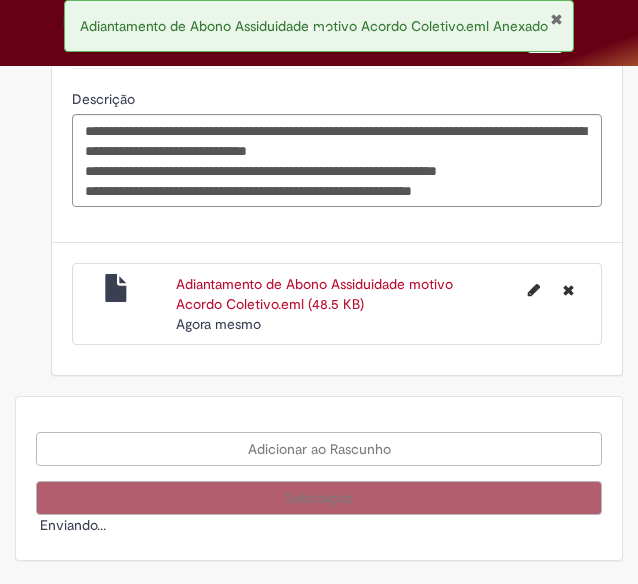 scroll, scrollTop: 2602, scrollLeft: 0, axis: vertical 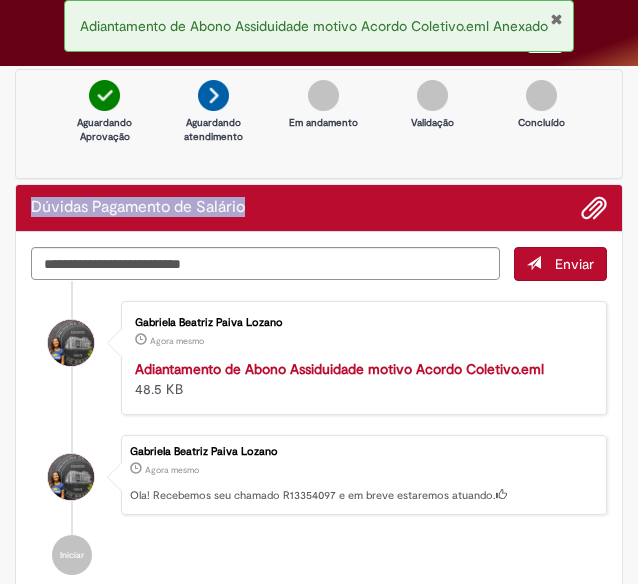 drag, startPoint x: 244, startPoint y: 202, endPoint x: -56, endPoint y: 209, distance: 300.08167 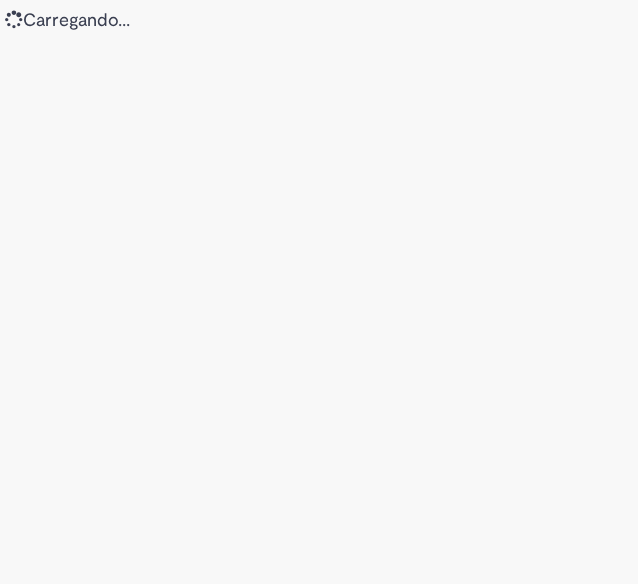 scroll, scrollTop: 0, scrollLeft: 0, axis: both 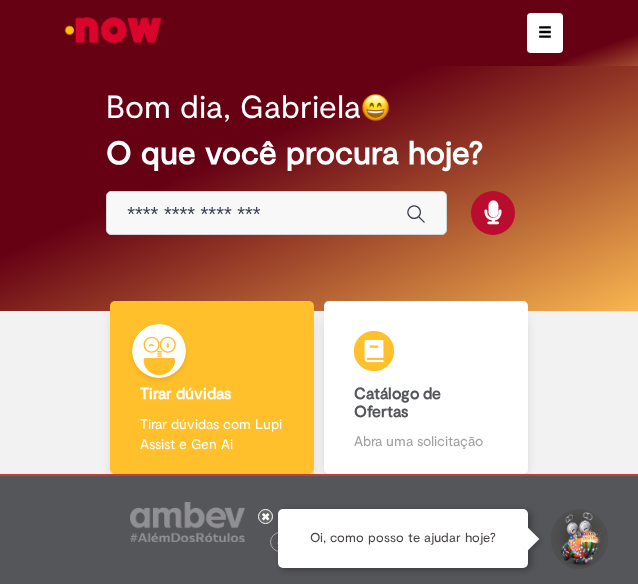 click at bounding box center (256, 214) 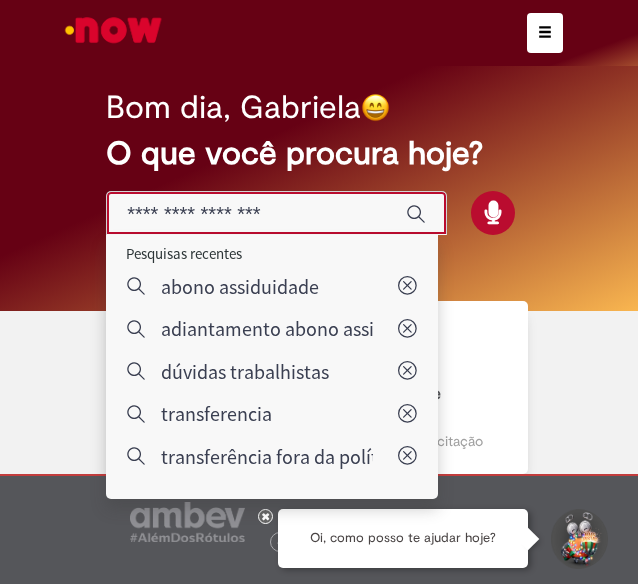 paste on "**********" 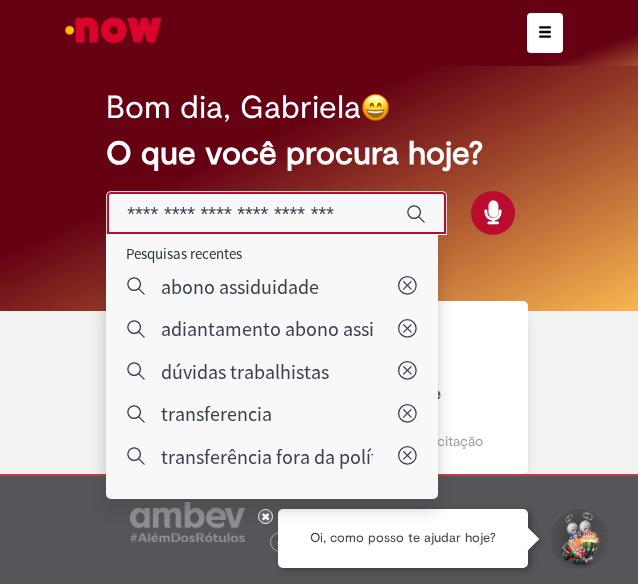 scroll, scrollTop: 0, scrollLeft: 25, axis: horizontal 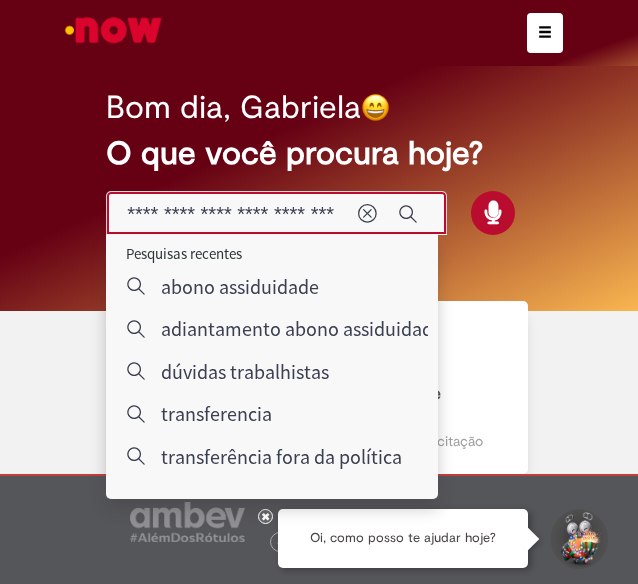 type on "**********" 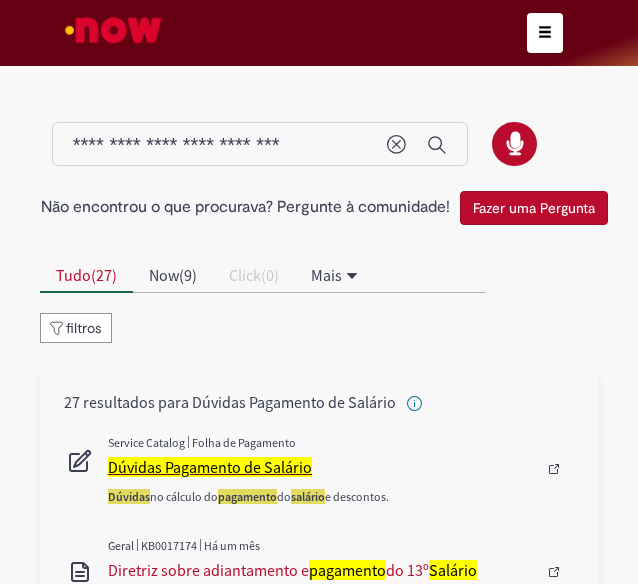 click on "Dúvidas Pagamento de Salário" at bounding box center [210, 467] 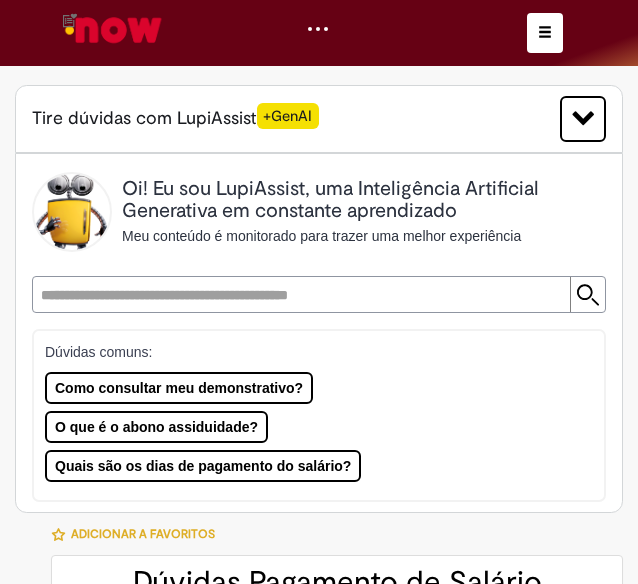 type on "********" 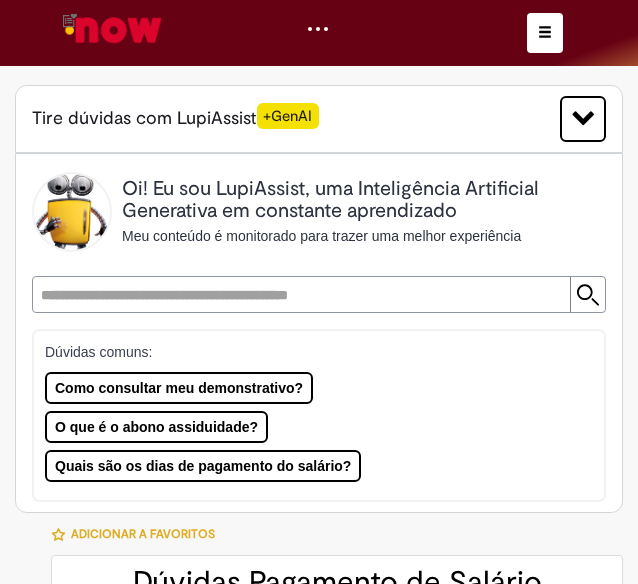 type on "**********" 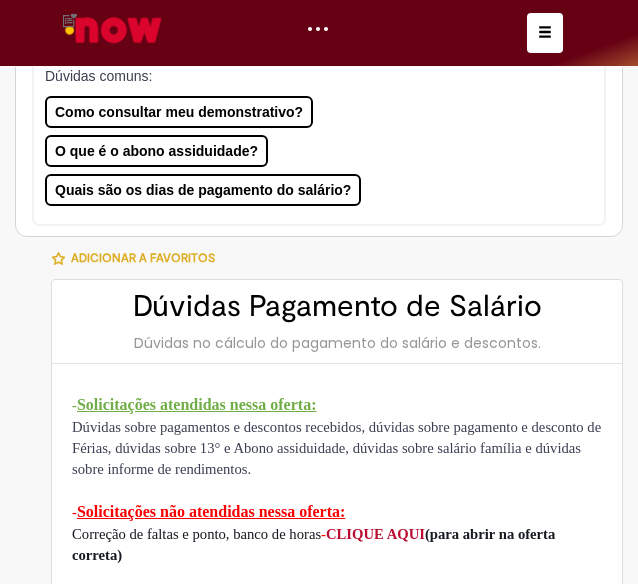 type on "**********" 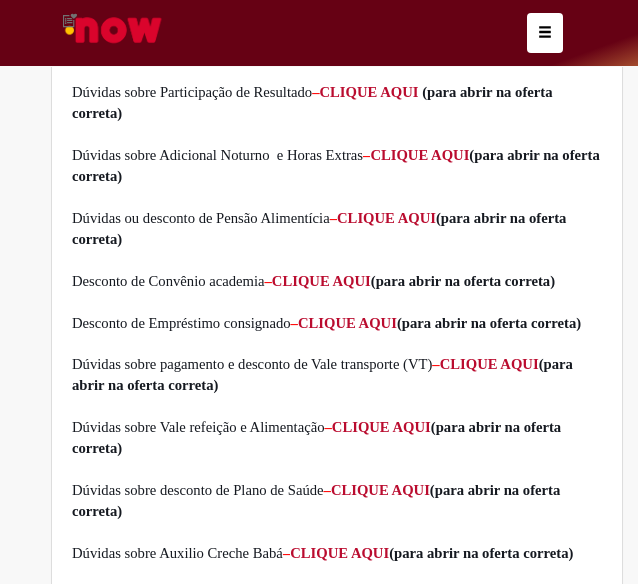 scroll, scrollTop: 1000, scrollLeft: 0, axis: vertical 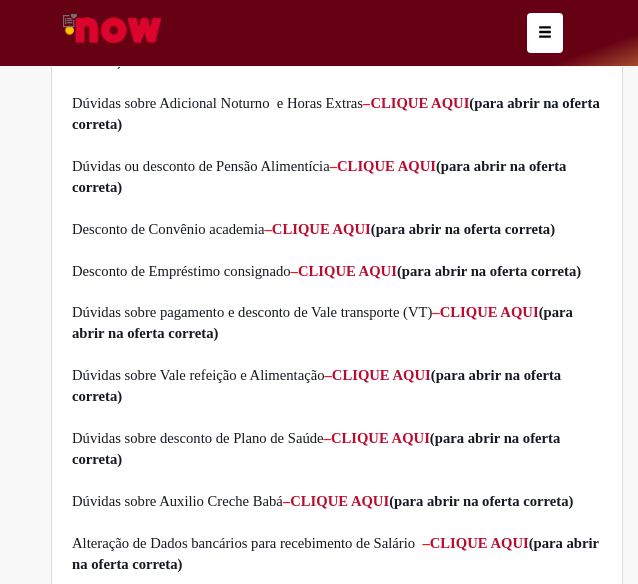 click on "Dúvidas sobre pagamento e desconto de Vale transporte (VT)  –  CLIQUE AQUI  (para abrir na oferta correta)" at bounding box center [337, 323] 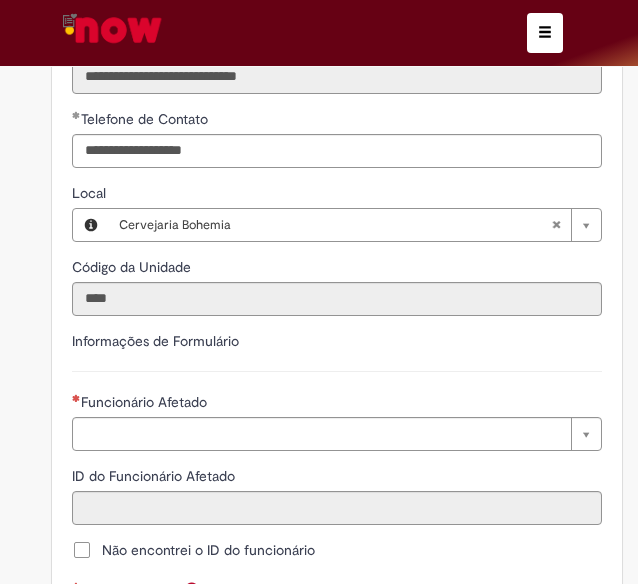 scroll, scrollTop: 2000, scrollLeft: 0, axis: vertical 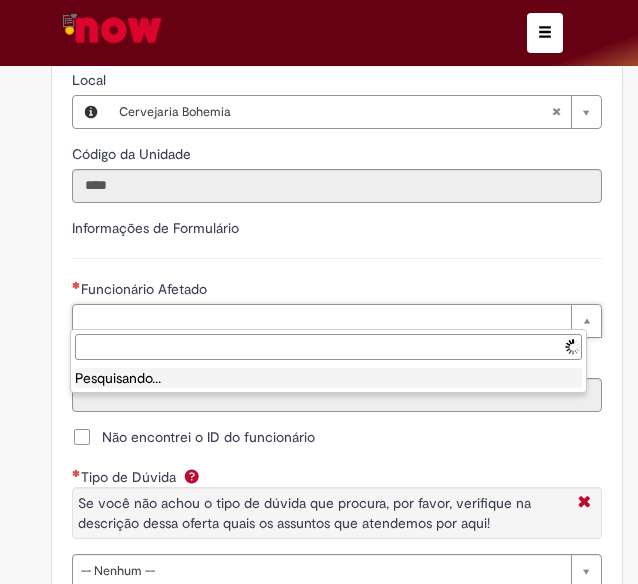 type on "********" 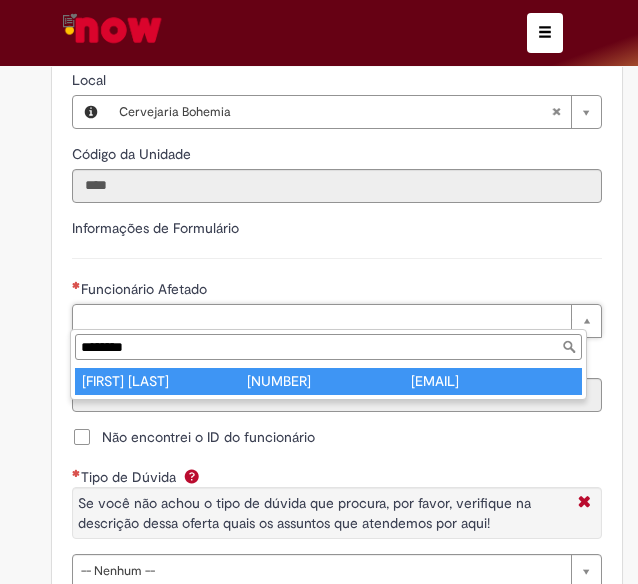 type on "**********" 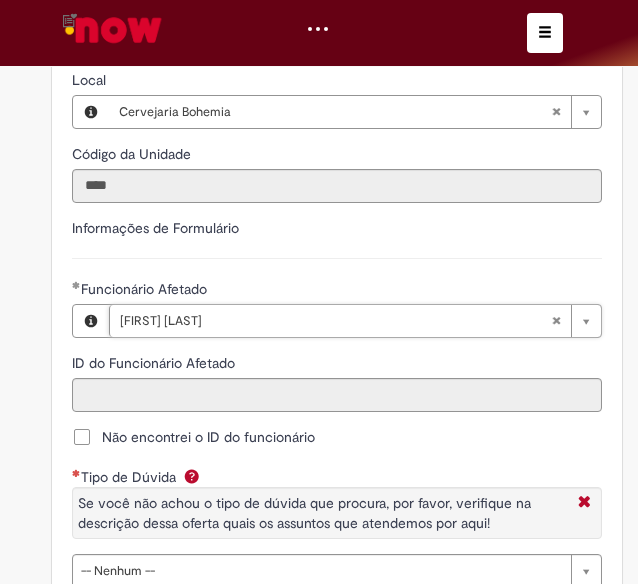 type on "********" 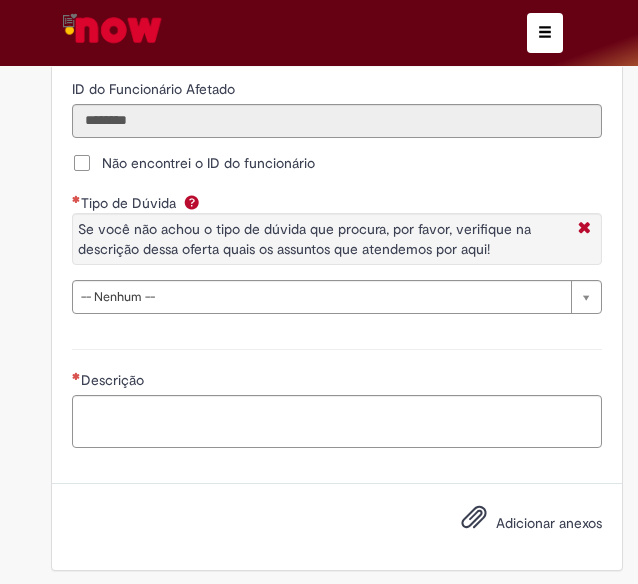 scroll, scrollTop: 2300, scrollLeft: 0, axis: vertical 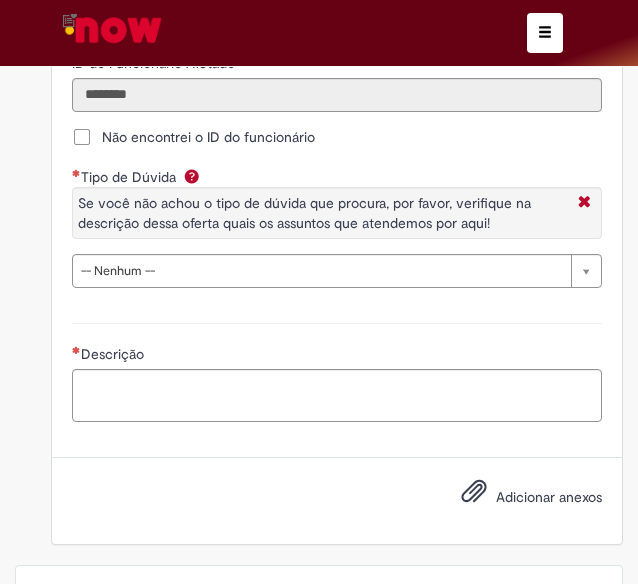 click on "Tipo de Dúvida Se você não achou o tipo de dúvida que procura, por favor, verifique na descrição dessa oferta quais os assuntos que atendemos por aqui!" at bounding box center [337, 208] 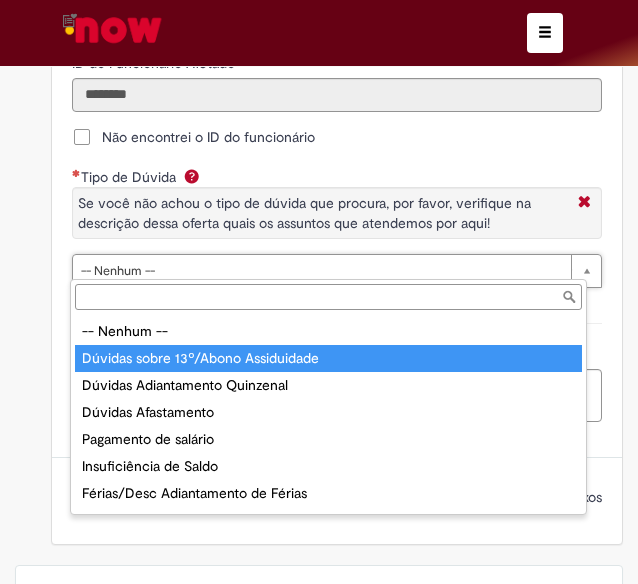 type on "**********" 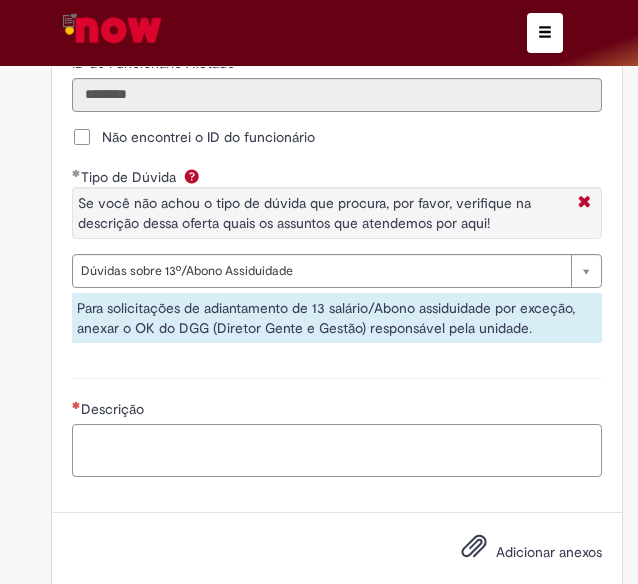 click on "Descrição" at bounding box center (337, 450) 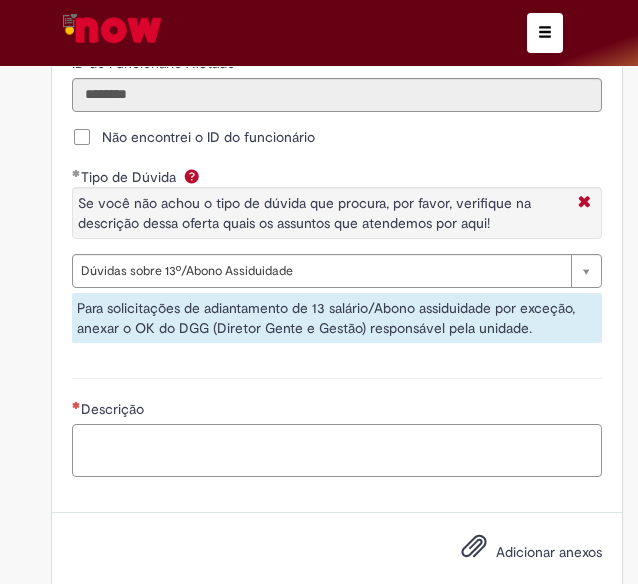 paste on "**********" 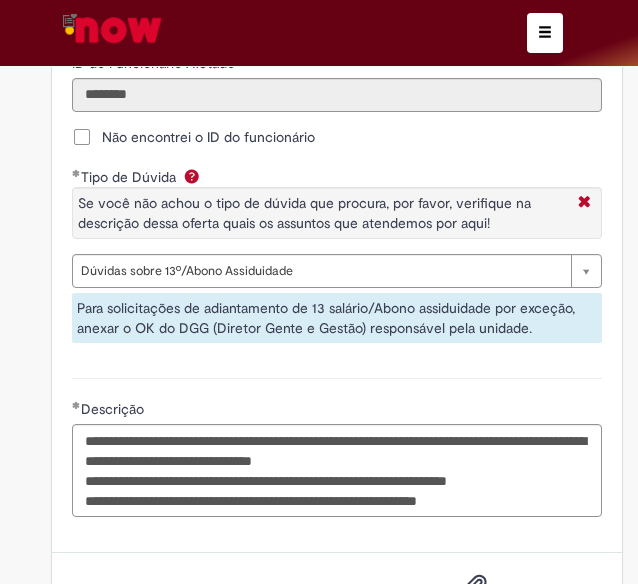 click on "Para solicitações de adiantamento de 13 salário/Abono assiduidade por exceção, anexar o OK do DGG (Diretor Gente e Gestão) responsável pela unidade." at bounding box center [337, 318] 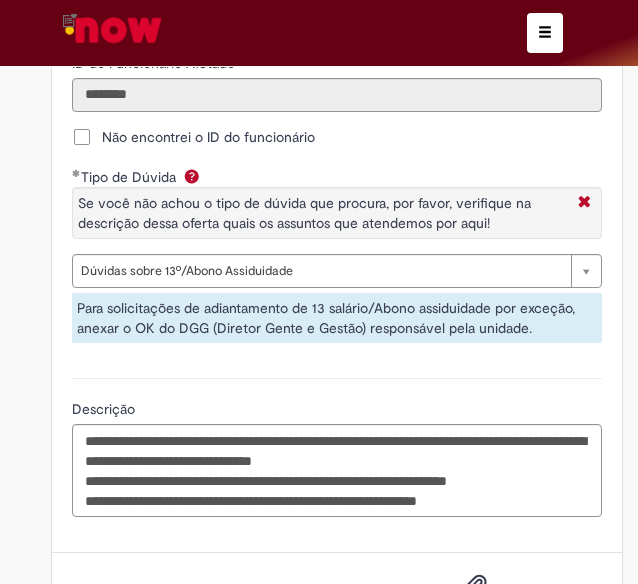 scroll, scrollTop: 2500, scrollLeft: 0, axis: vertical 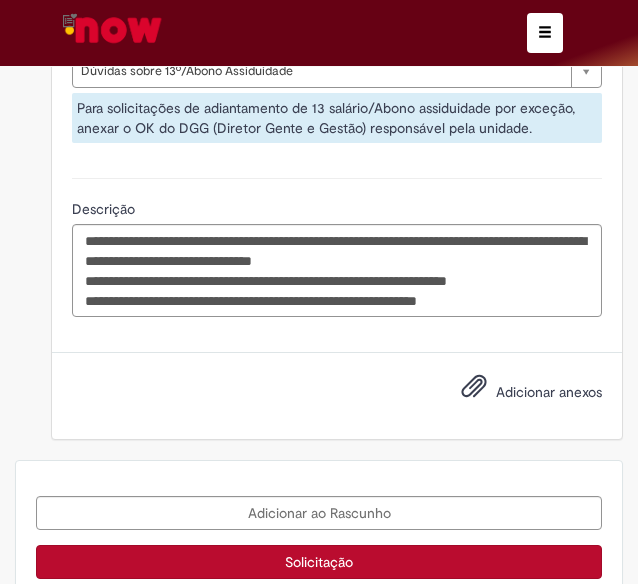 click on "Adicionar anexos" at bounding box center (549, 392) 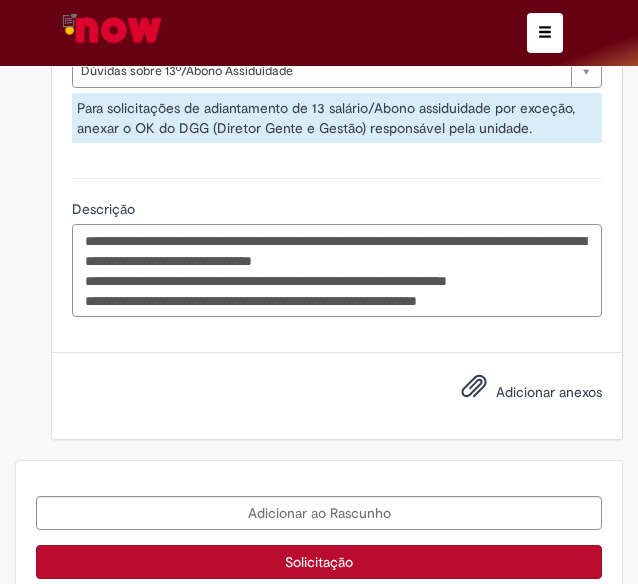 click on "**********" at bounding box center (337, 270) 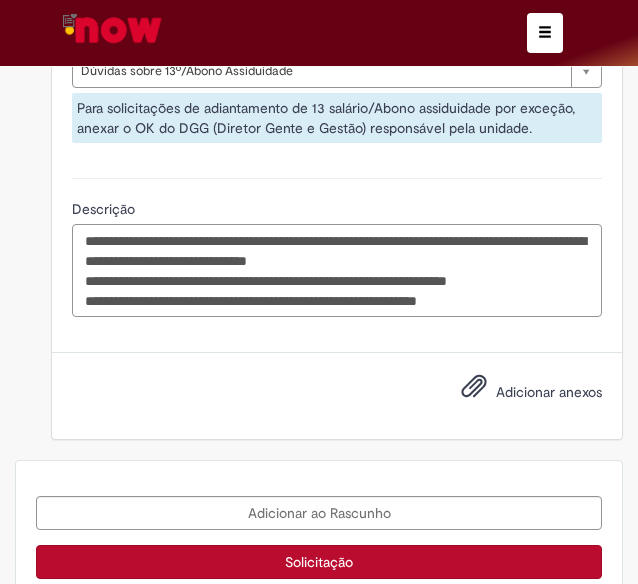 click on "**********" at bounding box center [337, 270] 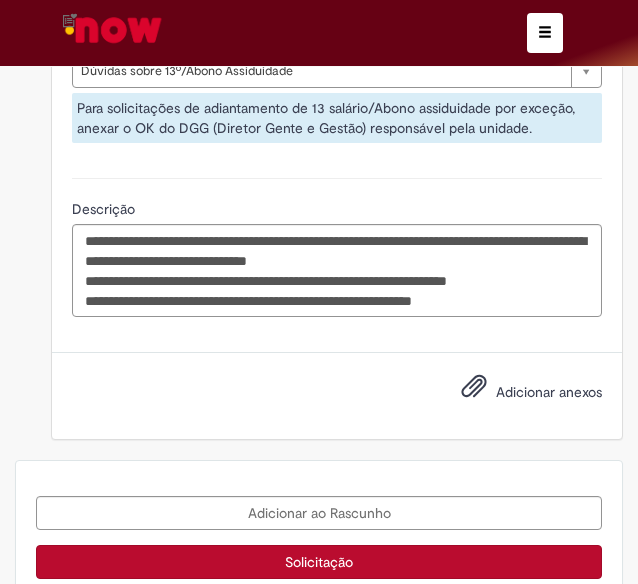 click on "Adicionar anexos" at bounding box center (549, 392) 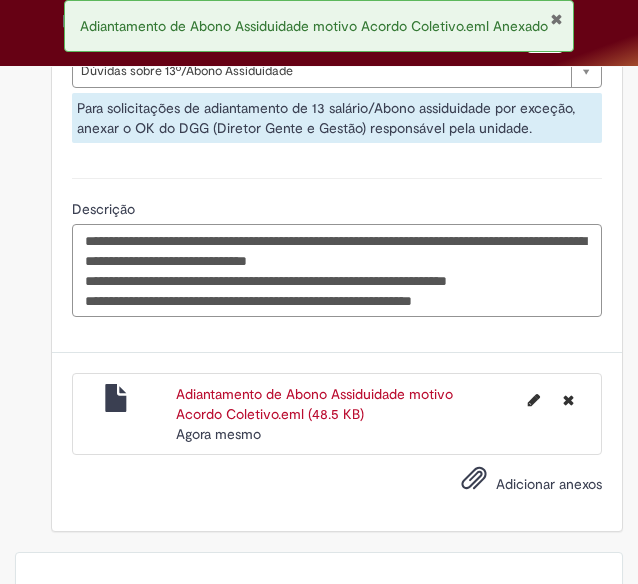 click on "**********" at bounding box center [337, 270] 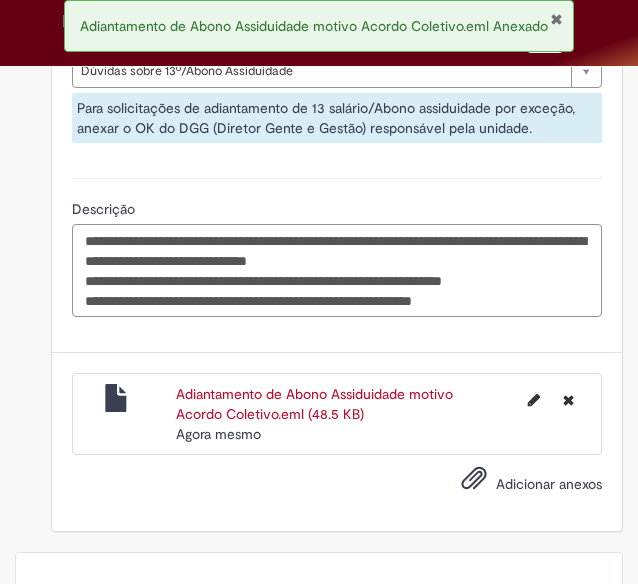 click on "**********" at bounding box center (337, 270) 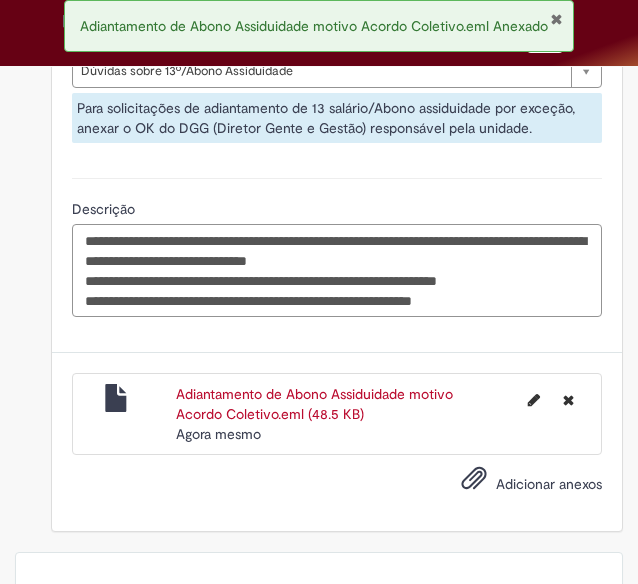type on "**********" 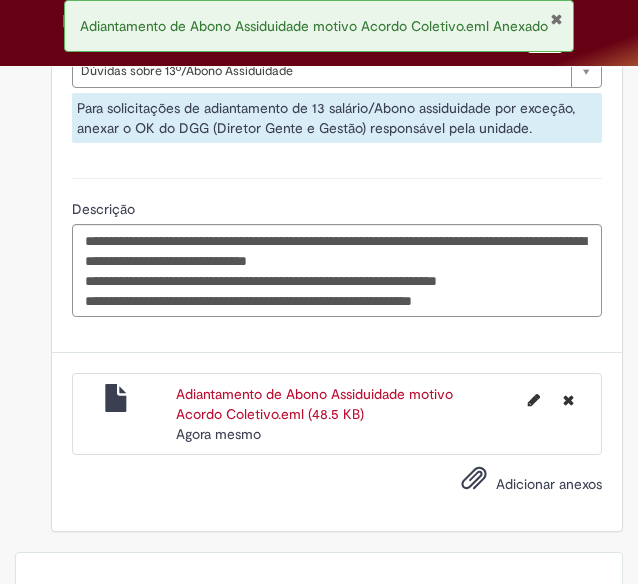 click on "Adicionar anexos" at bounding box center (337, 488) 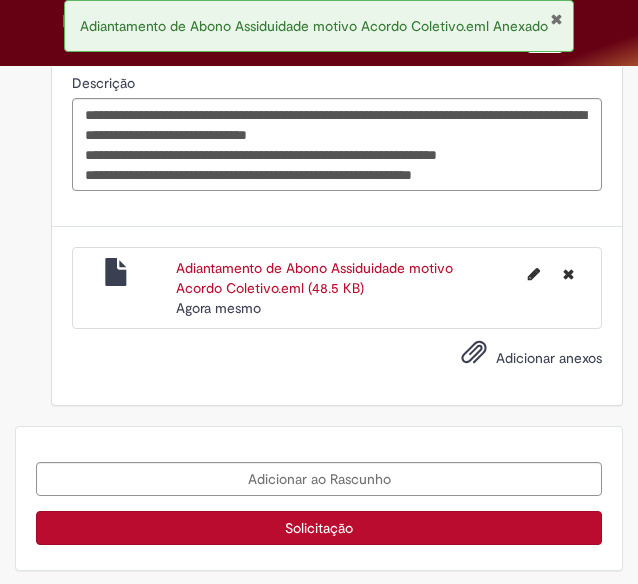 scroll, scrollTop: 2628, scrollLeft: 0, axis: vertical 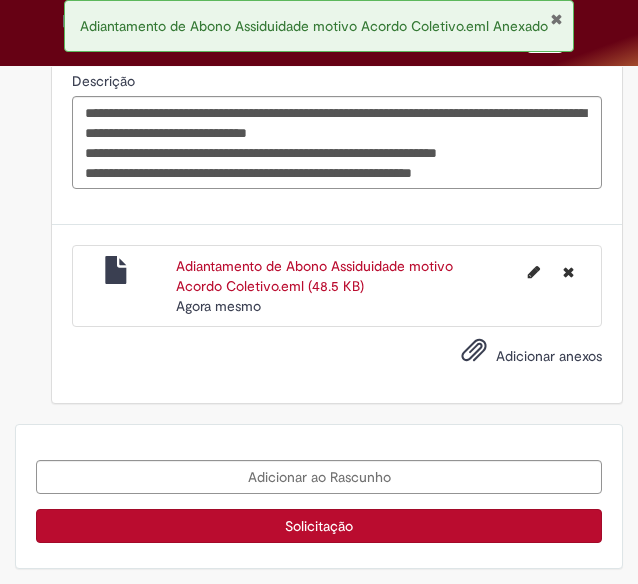 click on "Solicitação" at bounding box center [319, 526] 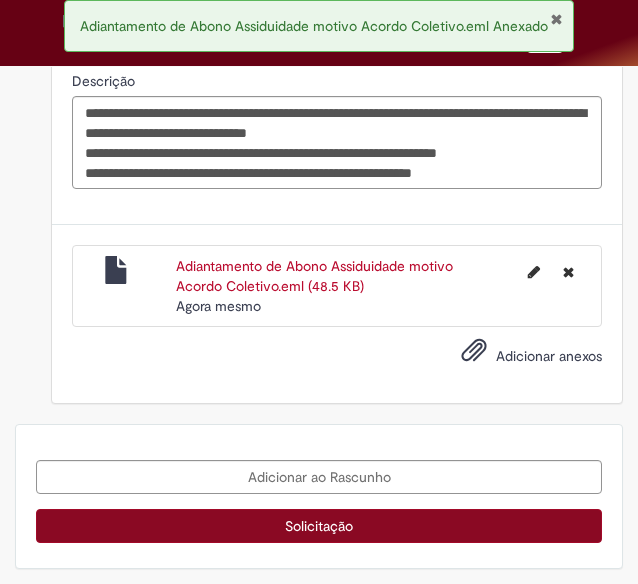 scroll, scrollTop: 2602, scrollLeft: 0, axis: vertical 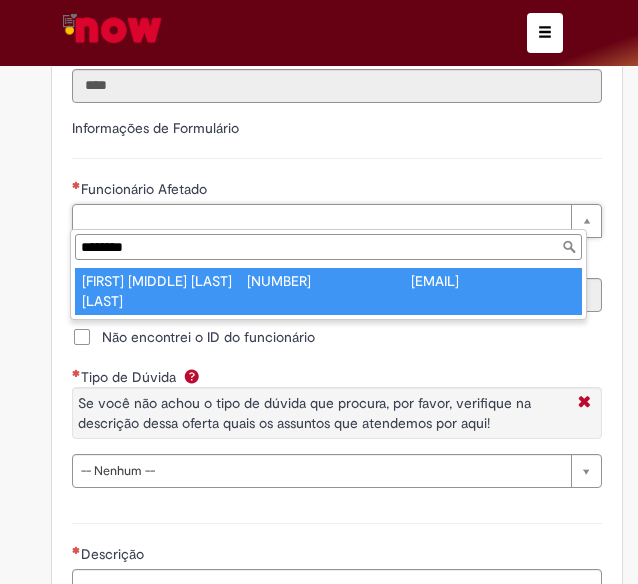 type on "********" 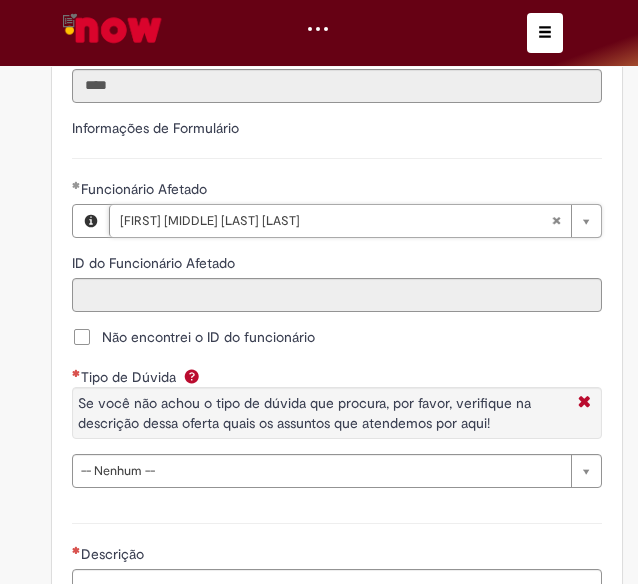 type on "********" 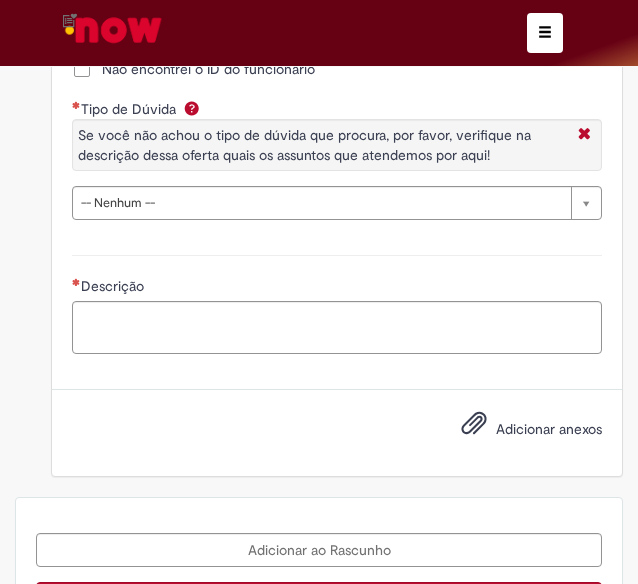 scroll, scrollTop: 2400, scrollLeft: 0, axis: vertical 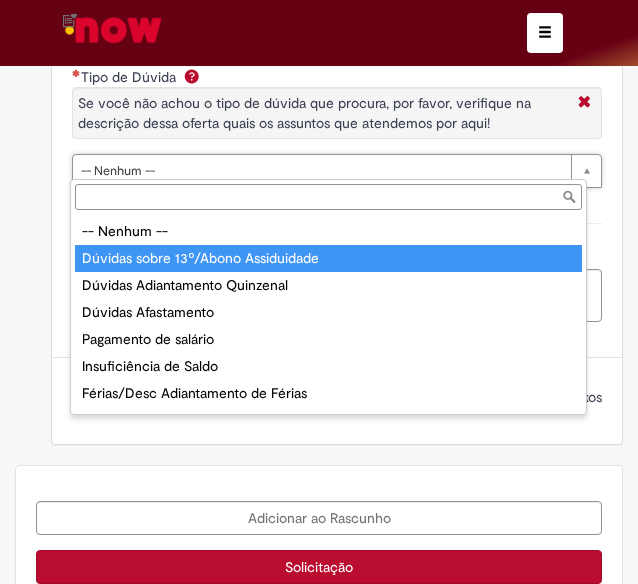 type on "**********" 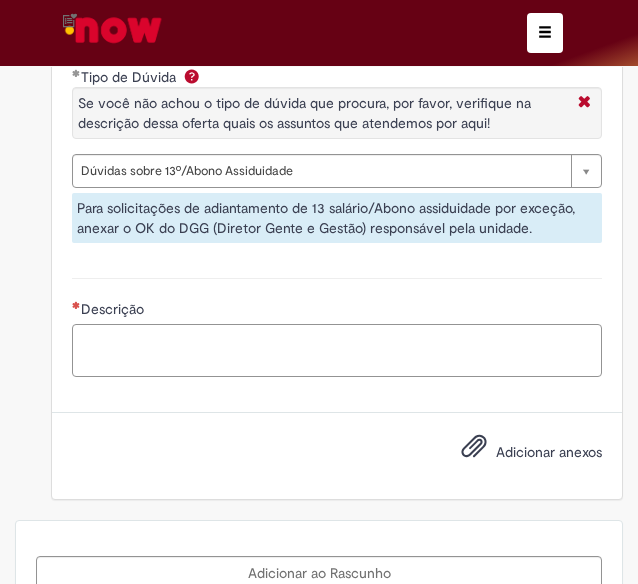 click on "Descrição" at bounding box center [337, 350] 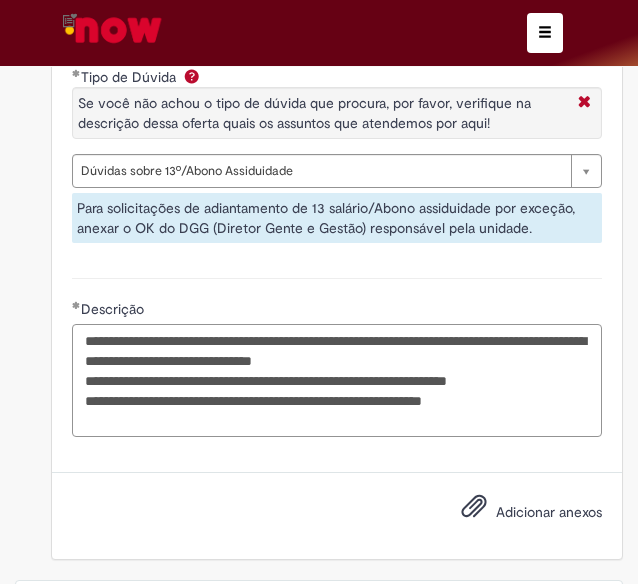 click on "**********" at bounding box center (337, 380) 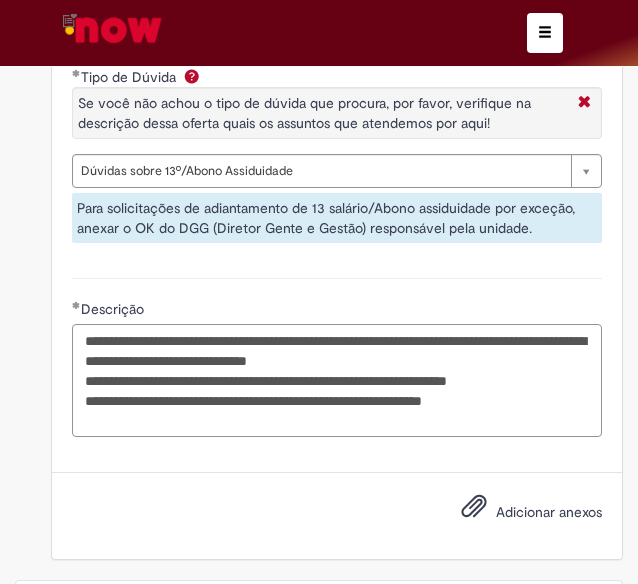 click on "**********" at bounding box center (337, 380) 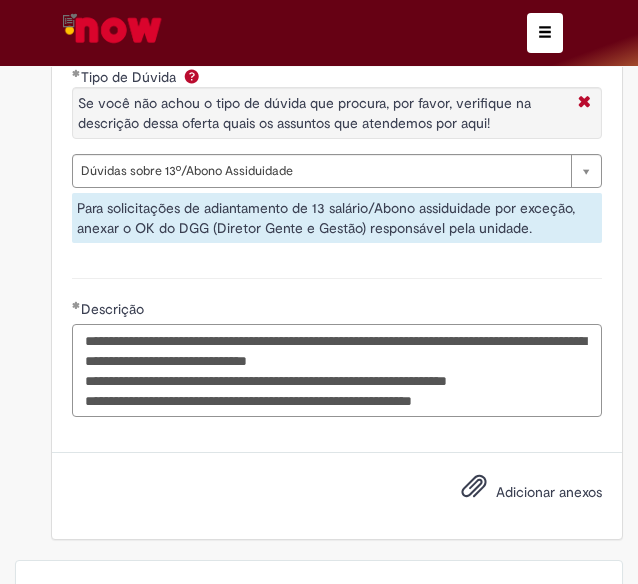 click on "**********" at bounding box center [337, 370] 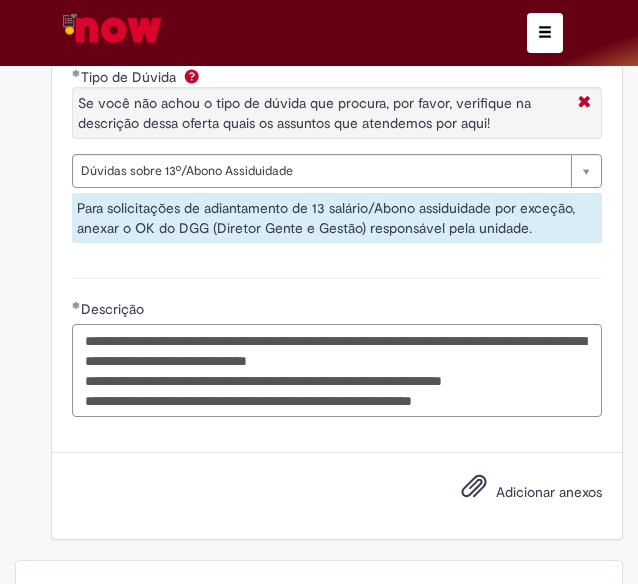 click on "**********" at bounding box center [337, 370] 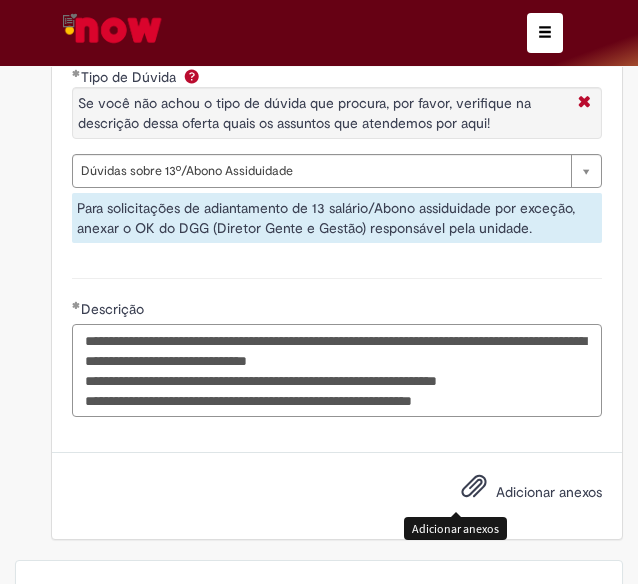 type on "**********" 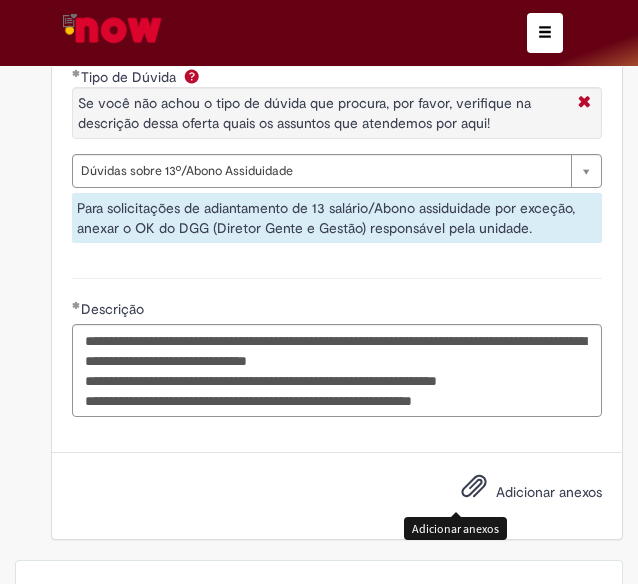 click on "Adicionar anexos" at bounding box center [549, 492] 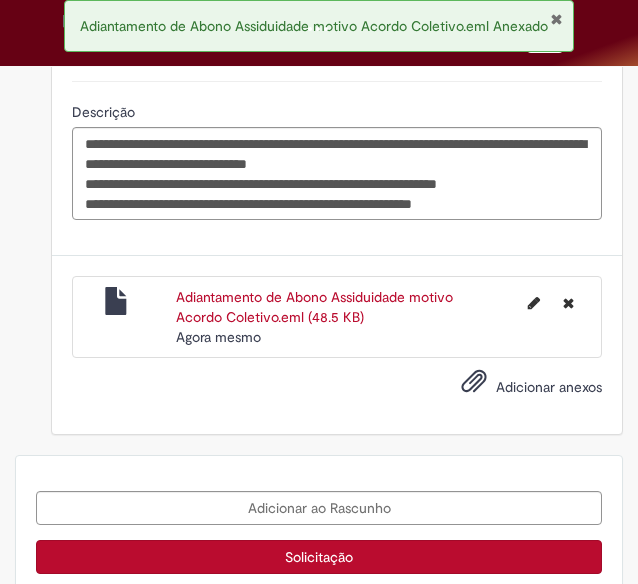 scroll, scrollTop: 2600, scrollLeft: 0, axis: vertical 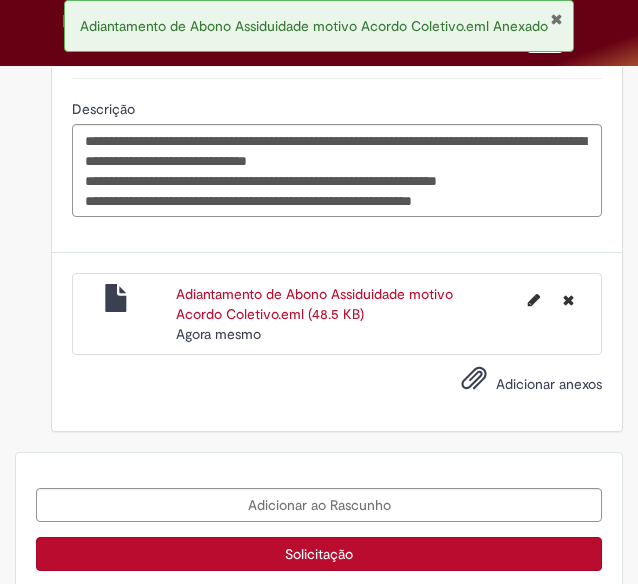 click on "Solicitação" at bounding box center (319, 554) 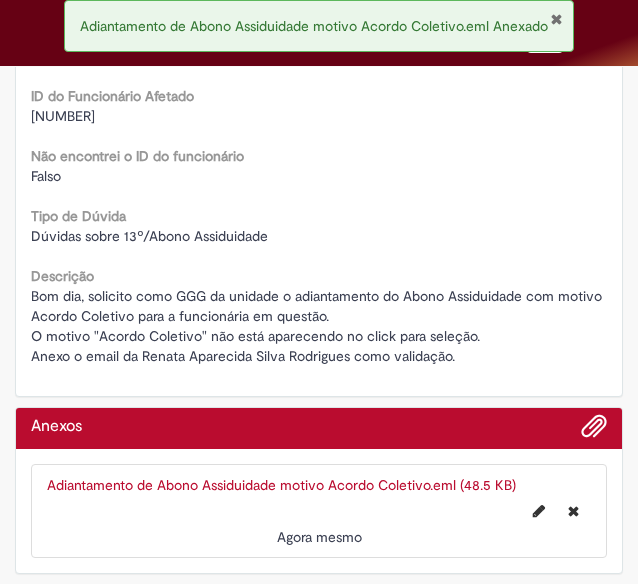 scroll, scrollTop: 0, scrollLeft: 0, axis: both 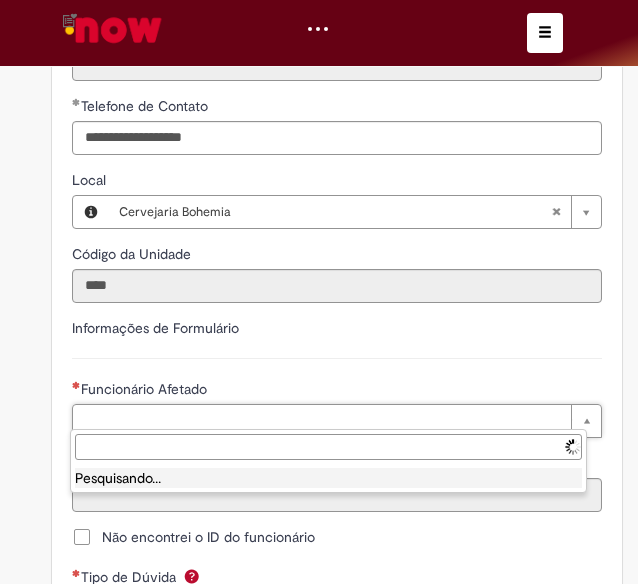 type on "********" 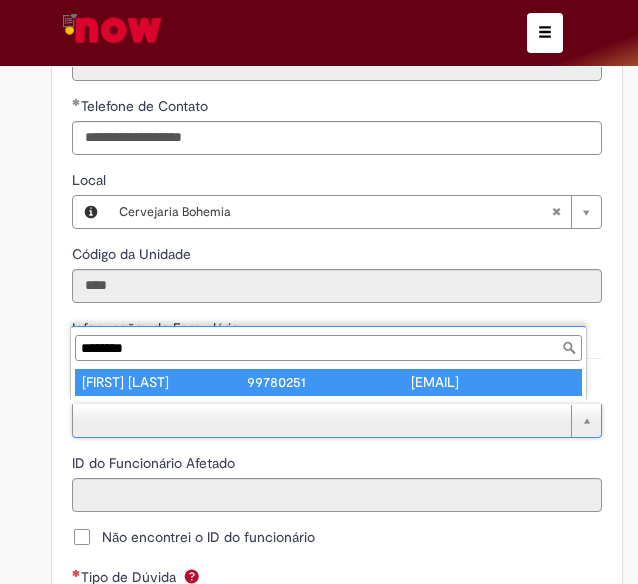 type on "**********" 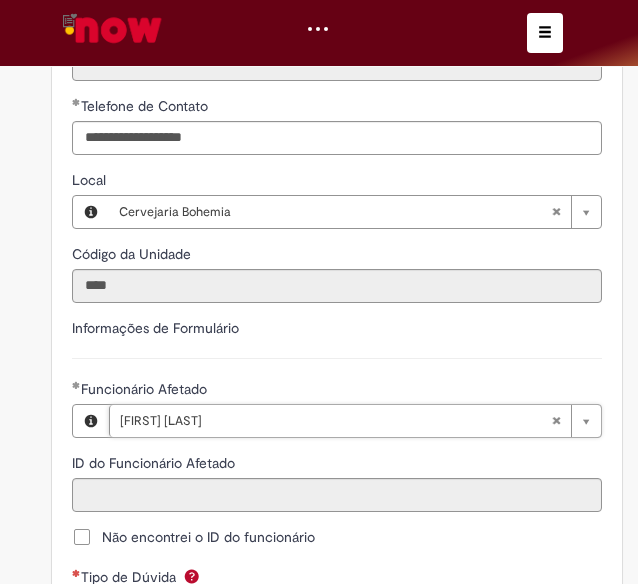 type on "********" 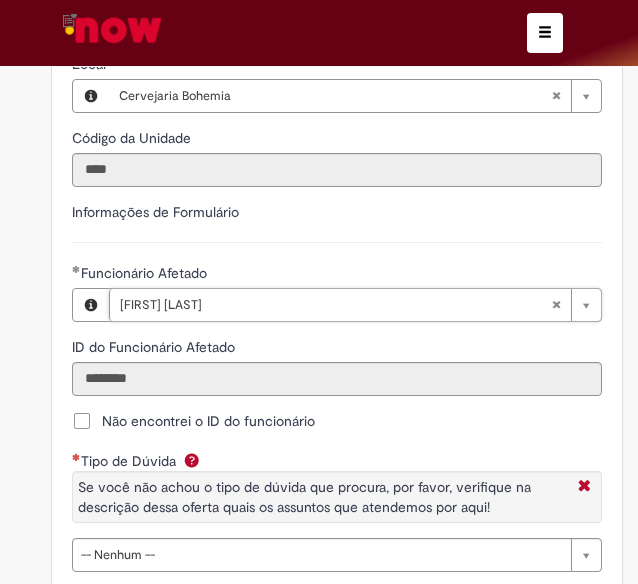 scroll, scrollTop: 2200, scrollLeft: 0, axis: vertical 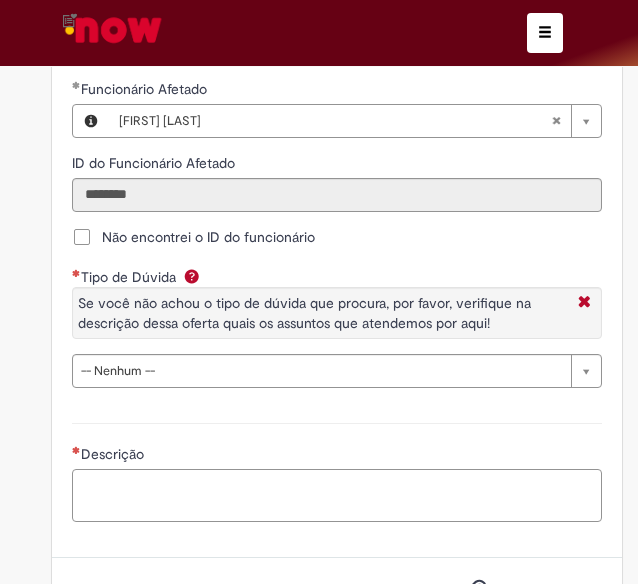 click on "Descrição" at bounding box center (337, 495) 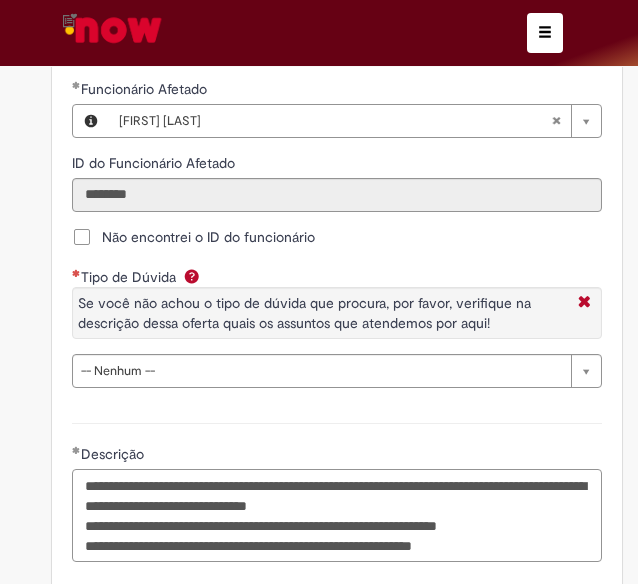 type on "**********" 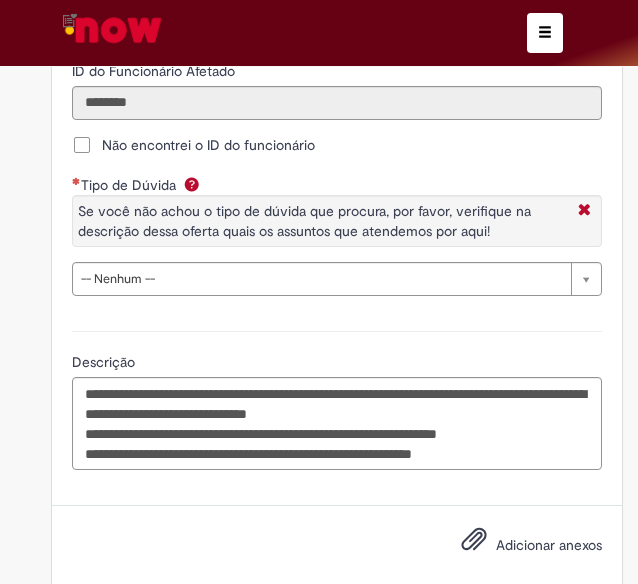 scroll, scrollTop: 2400, scrollLeft: 0, axis: vertical 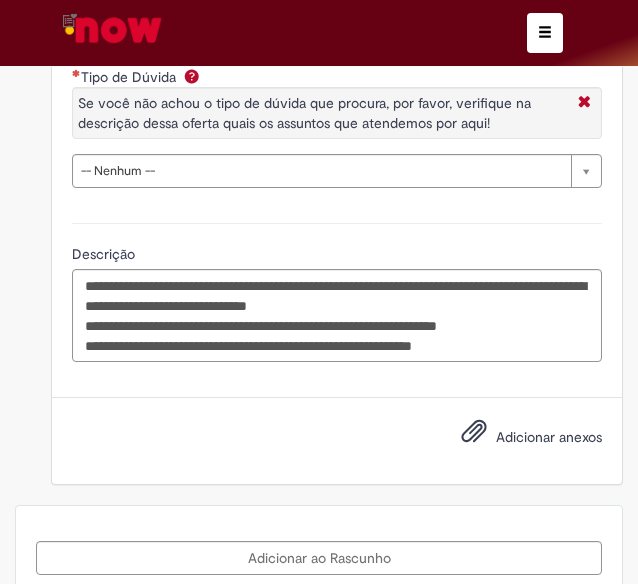 click on "Adicionar anexos" at bounding box center [549, 437] 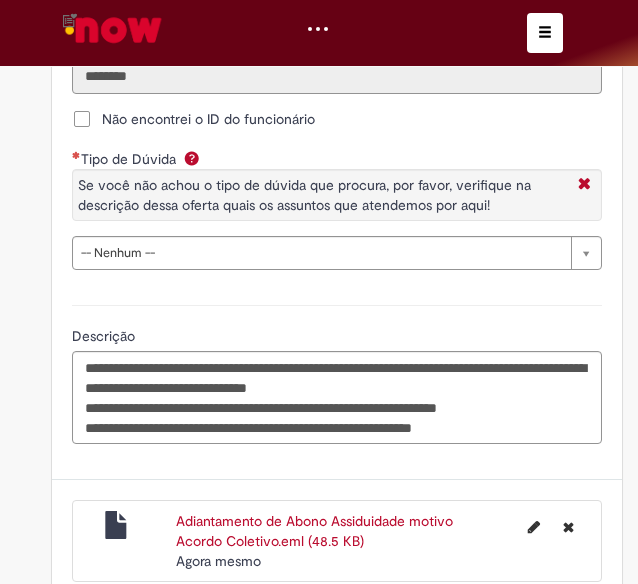 scroll, scrollTop: 2300, scrollLeft: 0, axis: vertical 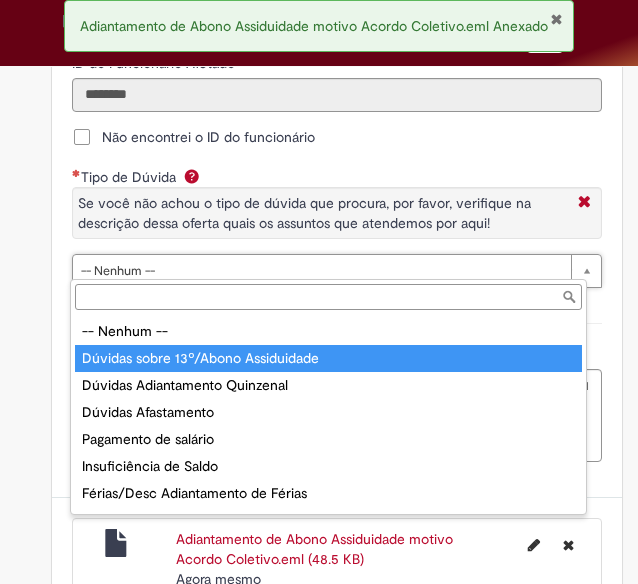 type on "**********" 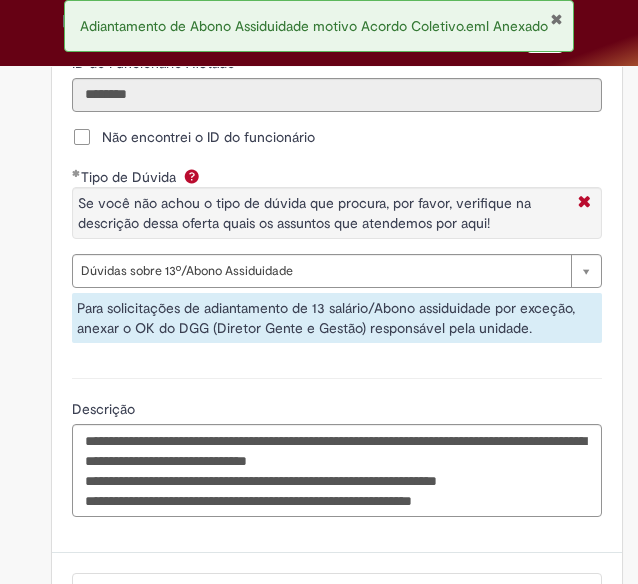 click on "Para solicitações de adiantamento de 13 salário/Abono assiduidade por exceção, anexar o OK do DGG (Diretor Gente e Gestão) responsável pela unidade." at bounding box center (337, 318) 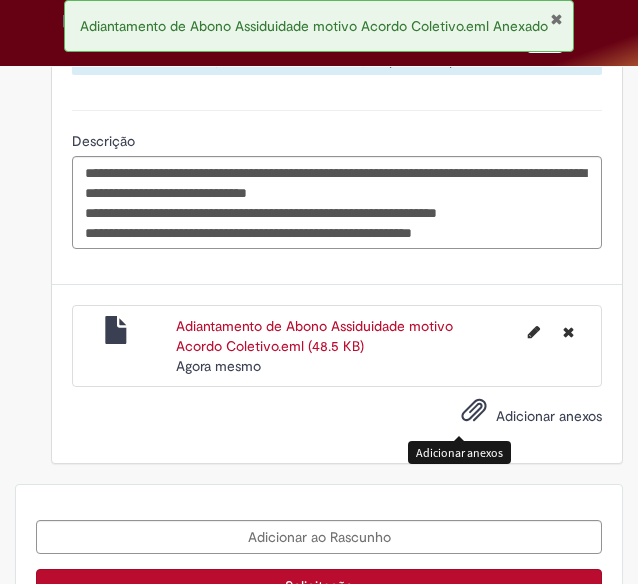 scroll, scrollTop: 2600, scrollLeft: 0, axis: vertical 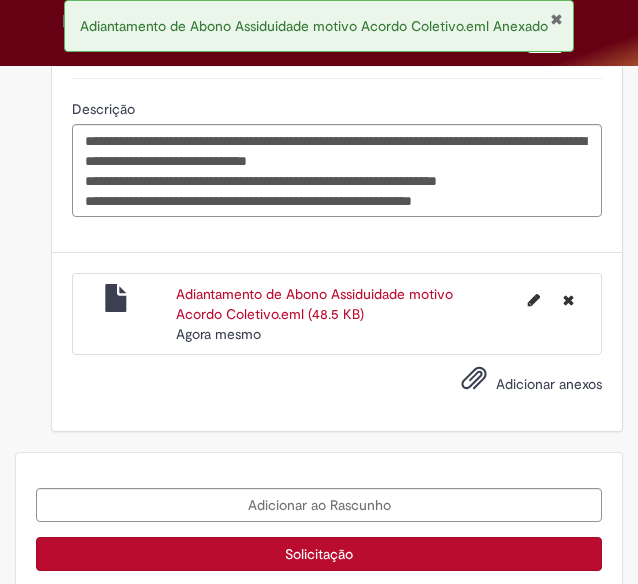 click on "Solicitação" at bounding box center [319, 554] 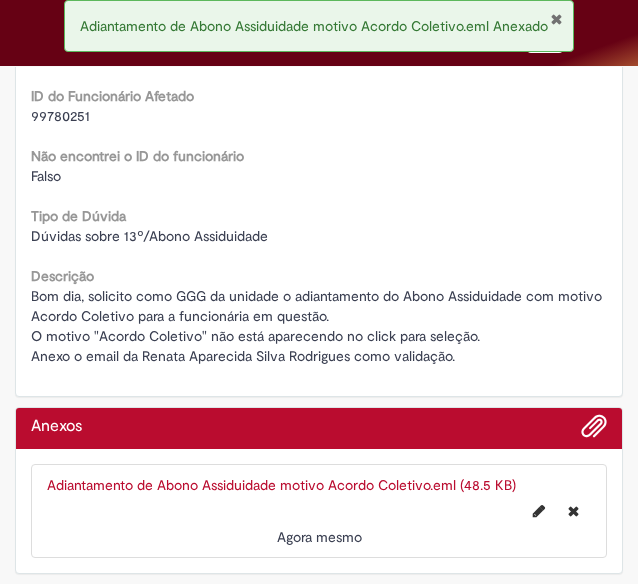 scroll, scrollTop: 0, scrollLeft: 0, axis: both 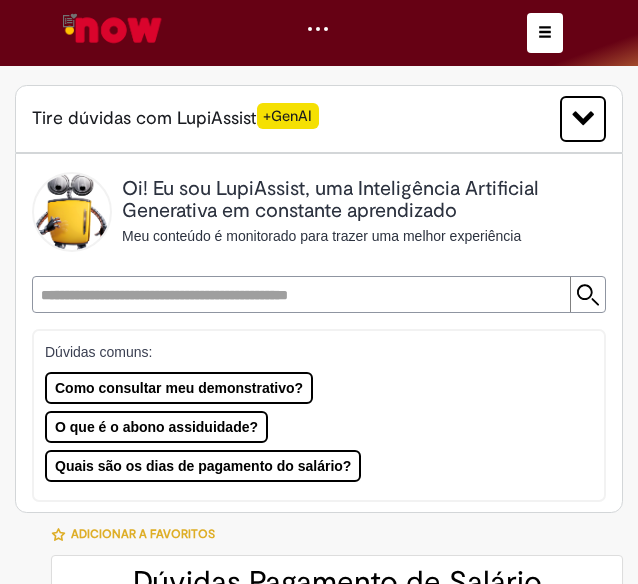 type on "********" 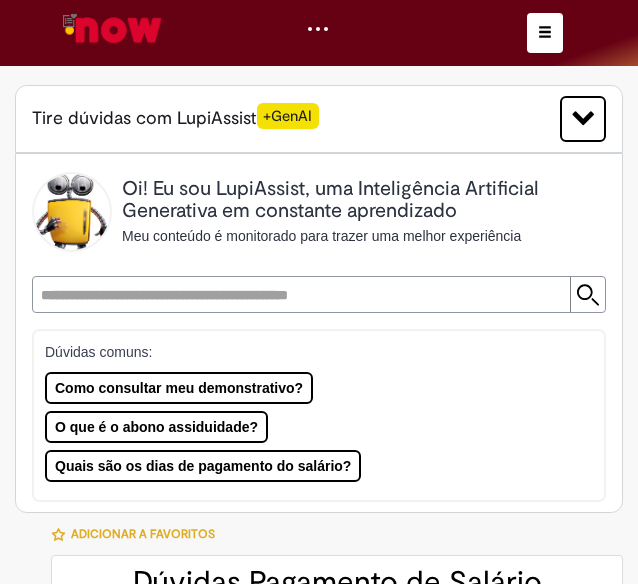type on "**********" 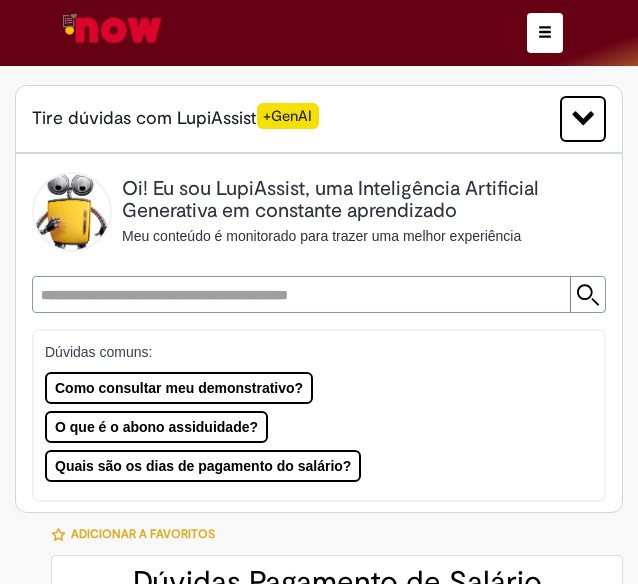 scroll, scrollTop: 0, scrollLeft: 0, axis: both 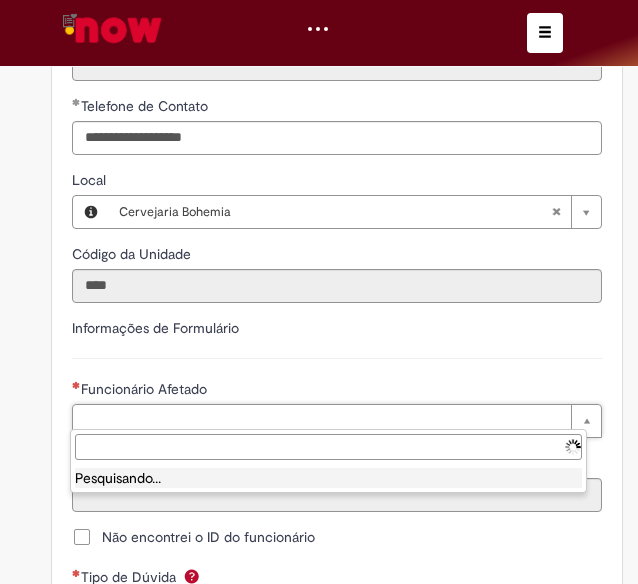 type on "********" 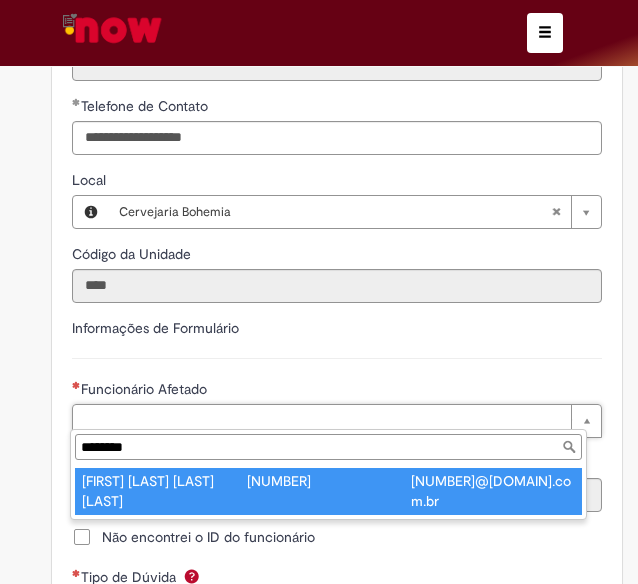type on "**********" 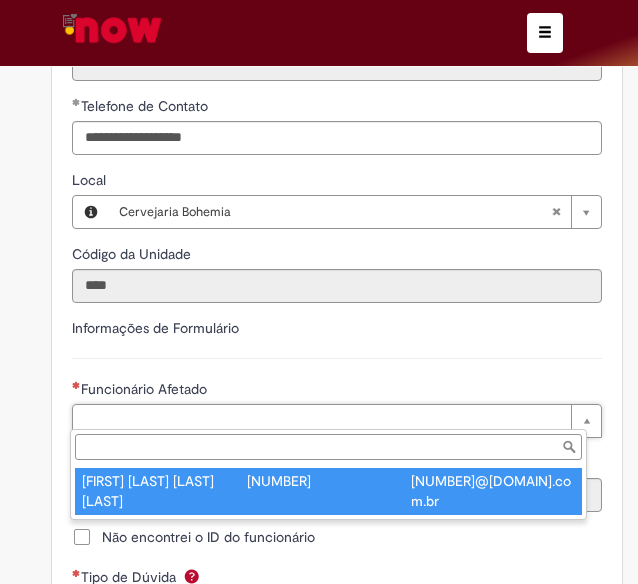 type on "********" 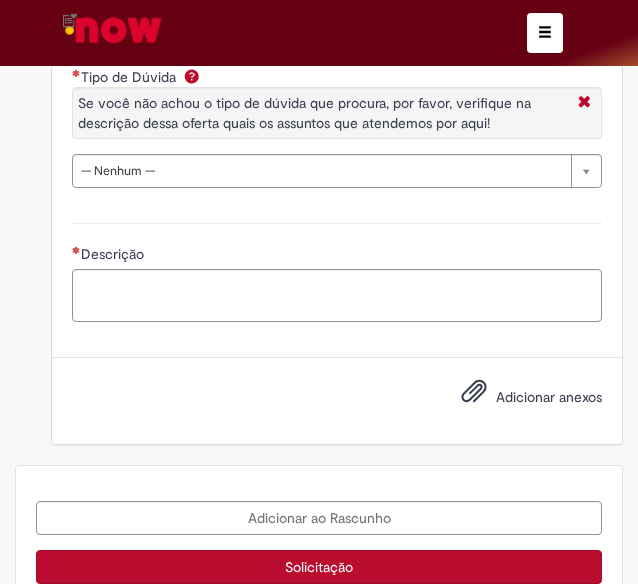 scroll, scrollTop: 2300, scrollLeft: 0, axis: vertical 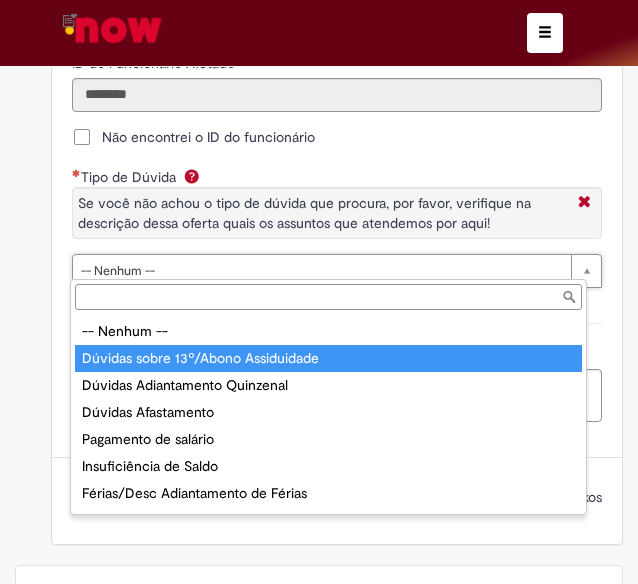 type on "**********" 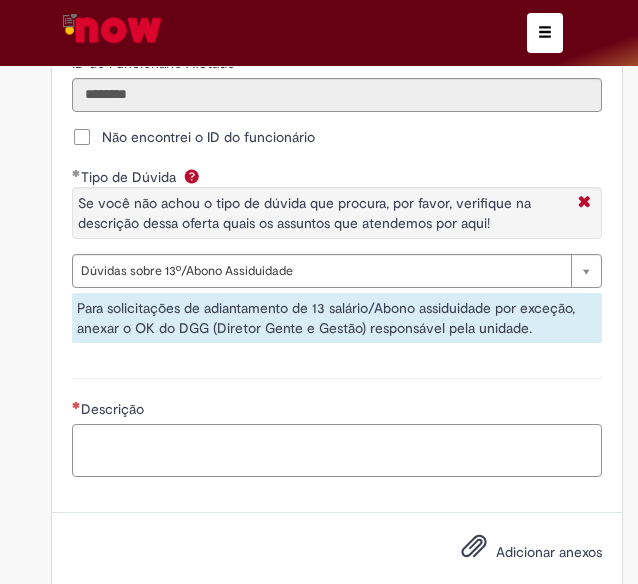 click on "Descrição" at bounding box center (337, 450) 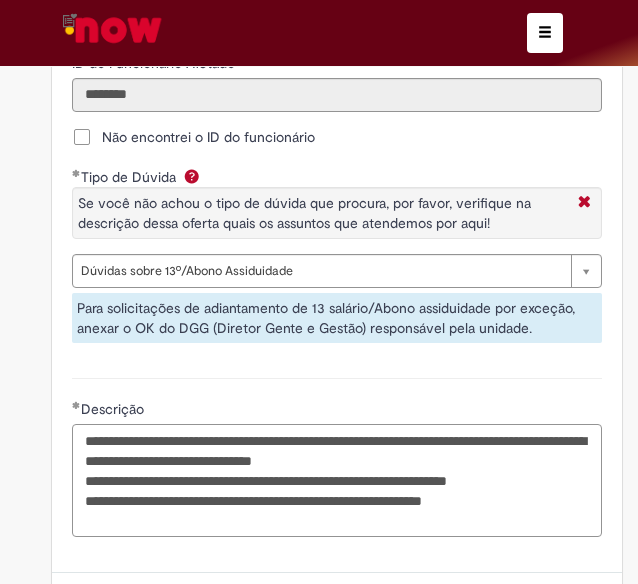 click on "**********" at bounding box center (337, 480) 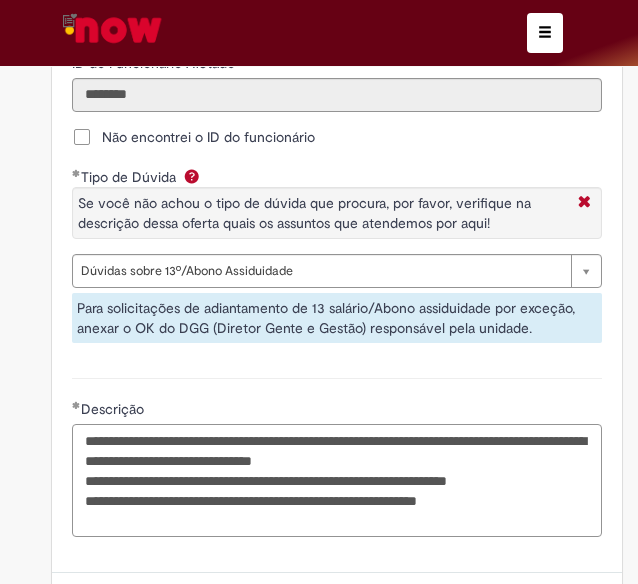 click on "**********" at bounding box center [337, 480] 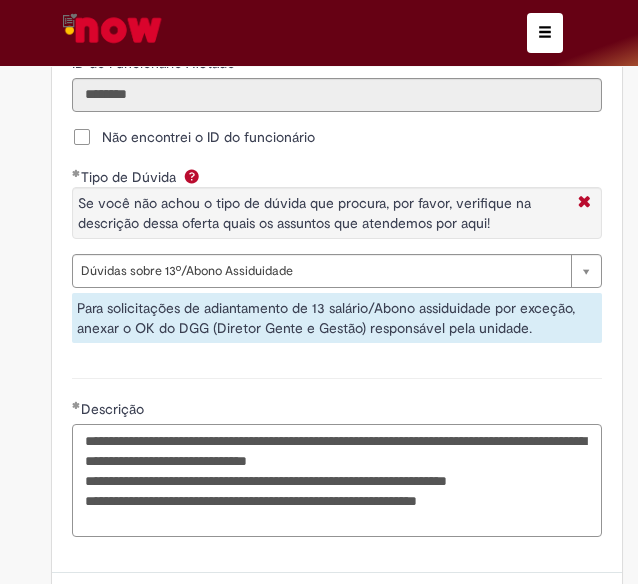 drag, startPoint x: 149, startPoint y: 475, endPoint x: 171, endPoint y: 471, distance: 22.36068 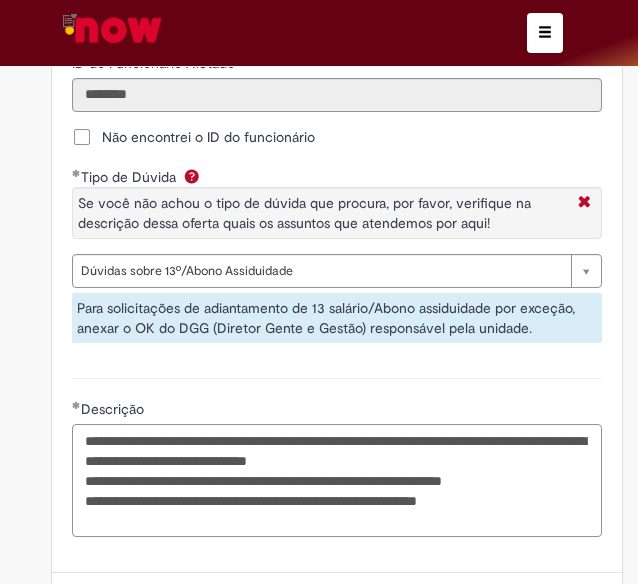 click on "**********" at bounding box center [337, 480] 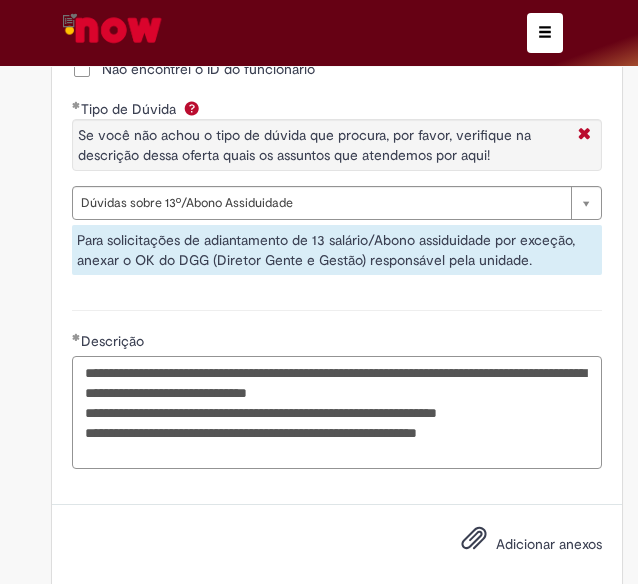 scroll, scrollTop: 2400, scrollLeft: 0, axis: vertical 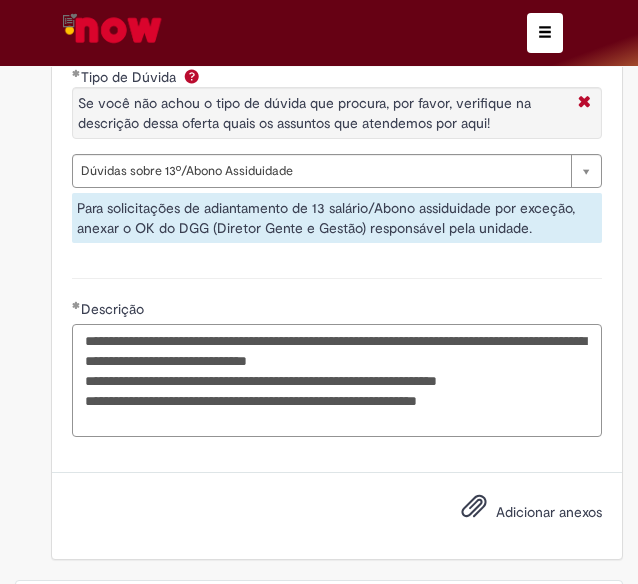 type on "**********" 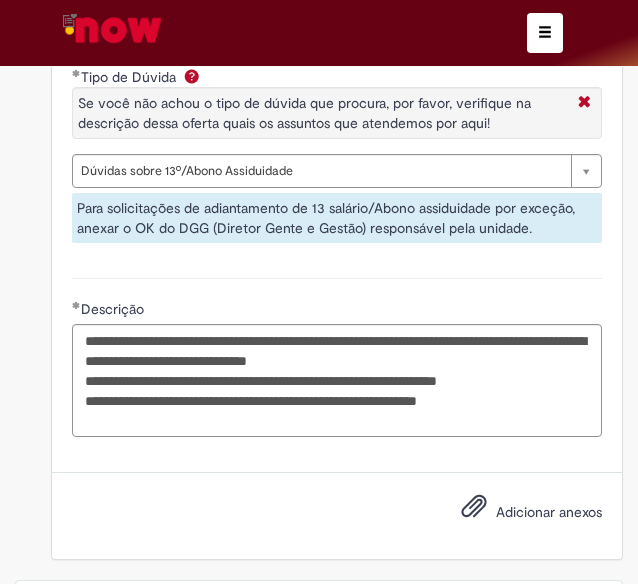 click on "Adicionar anexos" at bounding box center (549, 512) 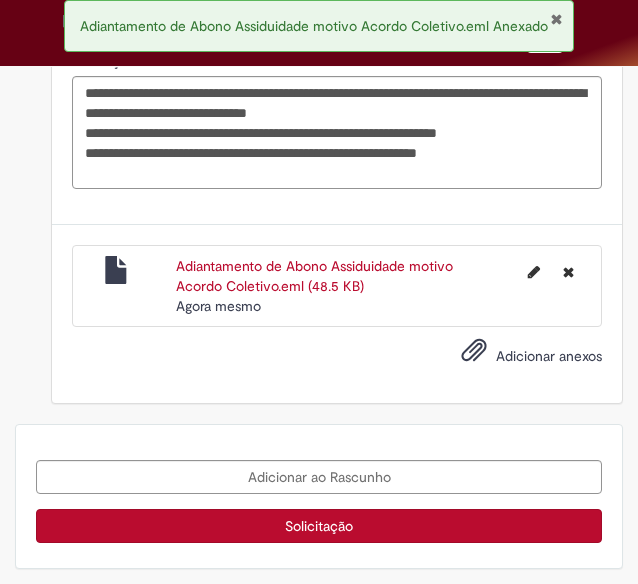 click on "Solicitação" at bounding box center (319, 526) 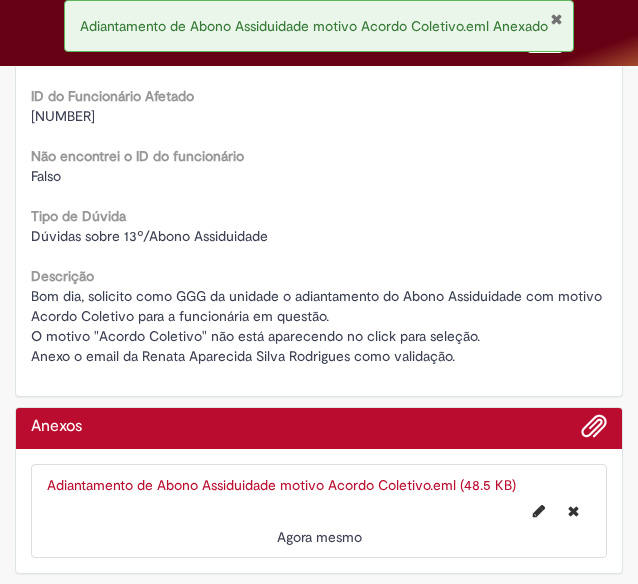 scroll, scrollTop: 0, scrollLeft: 0, axis: both 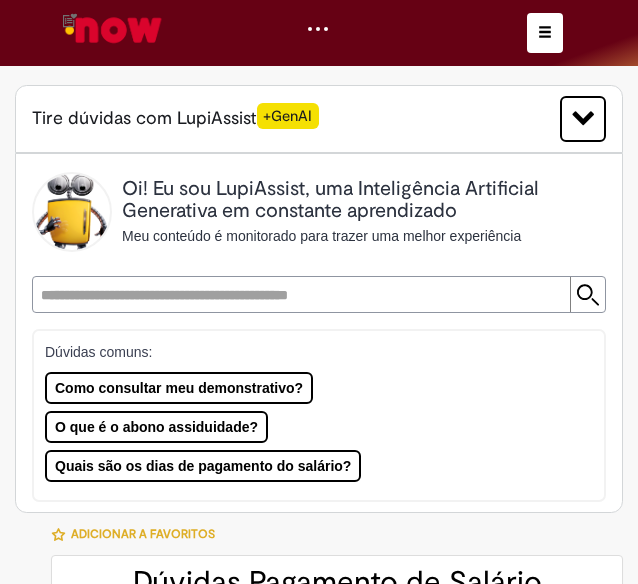 type on "********" 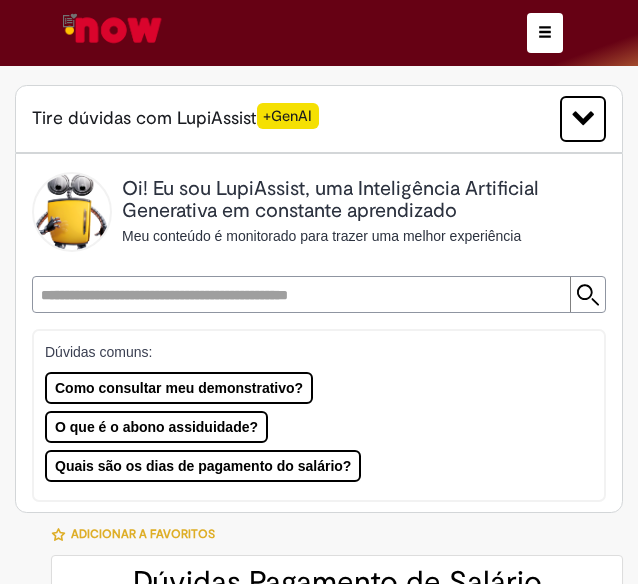 scroll, scrollTop: 0, scrollLeft: 0, axis: both 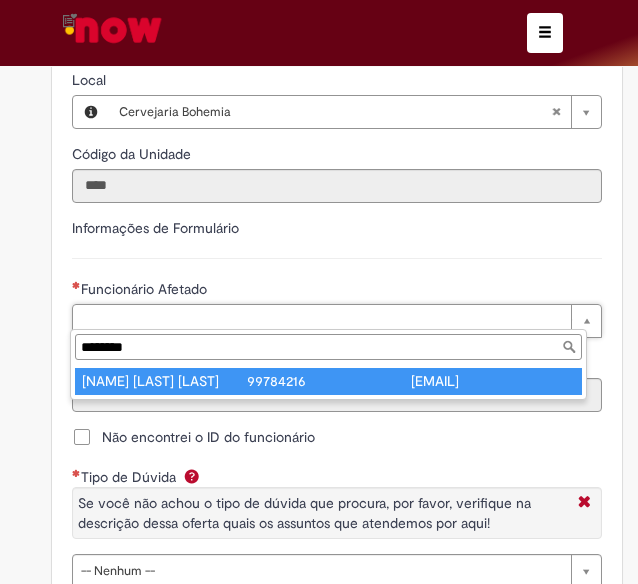 type on "********" 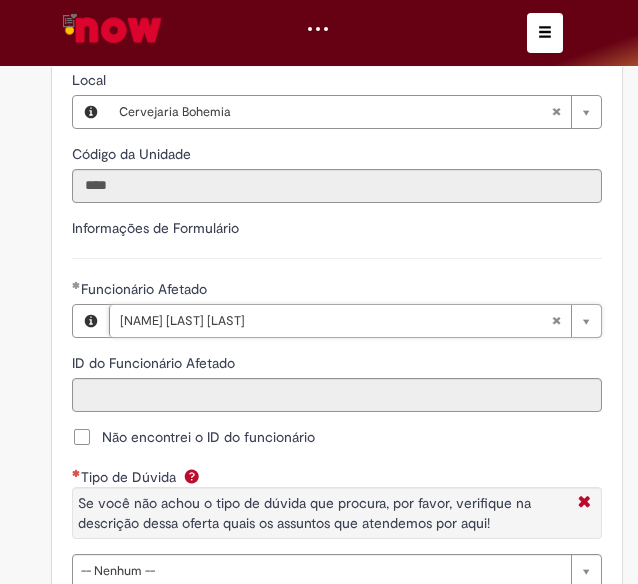 type on "********" 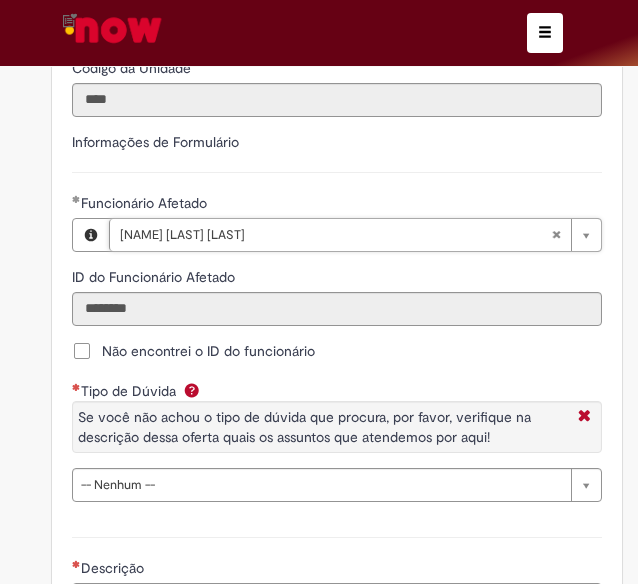 scroll, scrollTop: 2200, scrollLeft: 0, axis: vertical 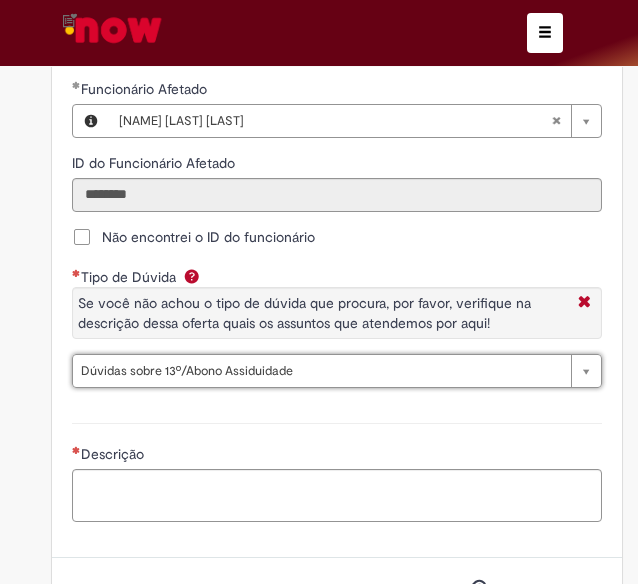 type on "**********" 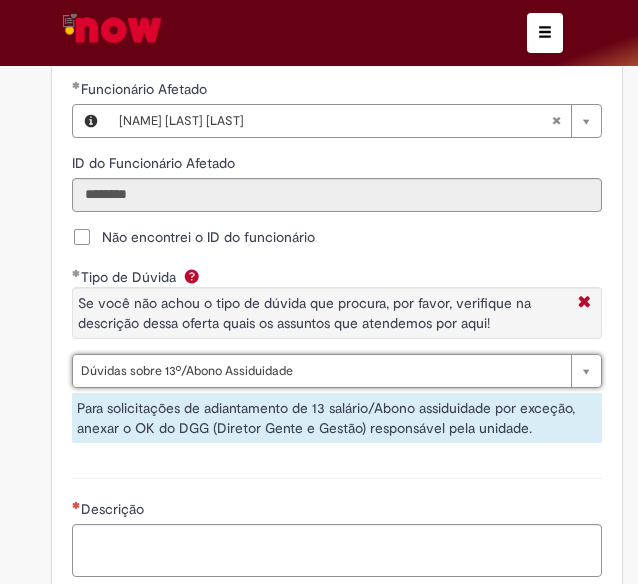 scroll, scrollTop: 2300, scrollLeft: 0, axis: vertical 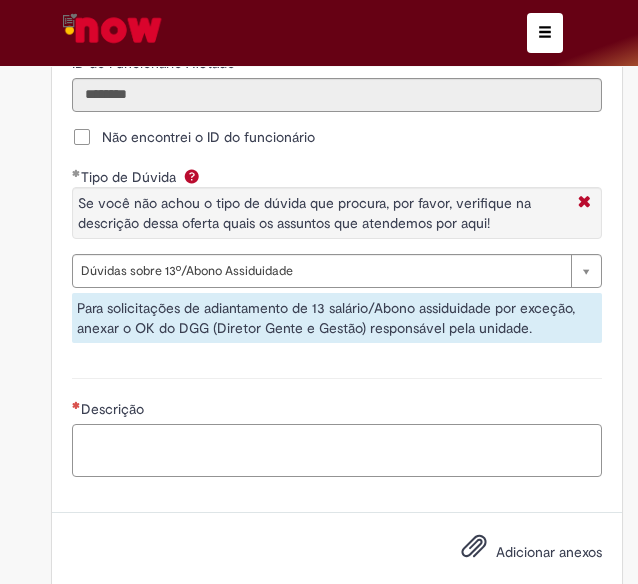 click on "Descrição" at bounding box center (337, 450) 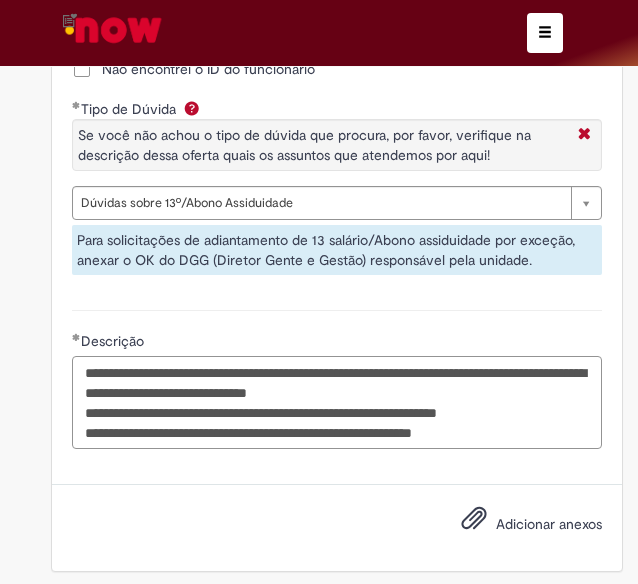 scroll, scrollTop: 2400, scrollLeft: 0, axis: vertical 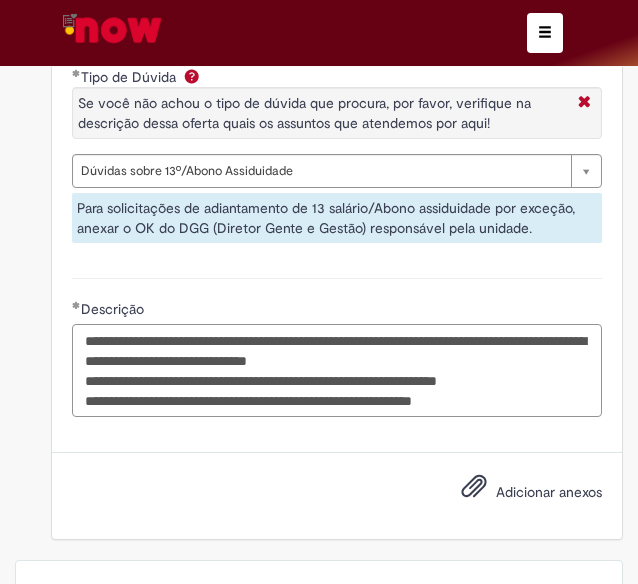 type on "**********" 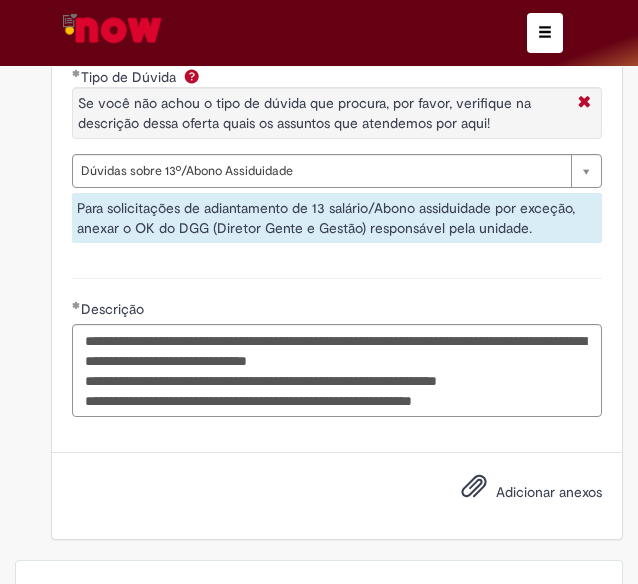 click on "Adicionar anexos" at bounding box center (549, 492) 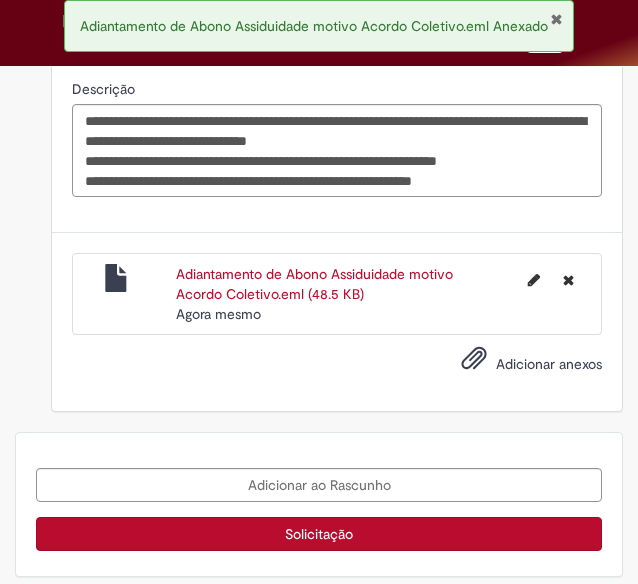 scroll, scrollTop: 2628, scrollLeft: 0, axis: vertical 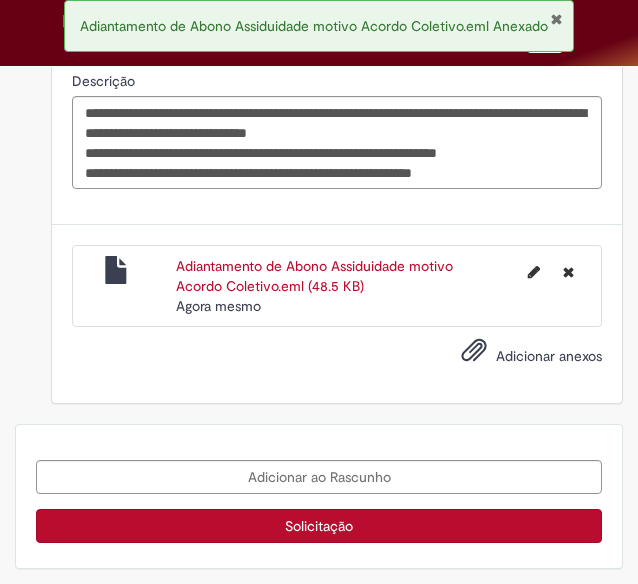 click on "Solicitação" at bounding box center (319, 526) 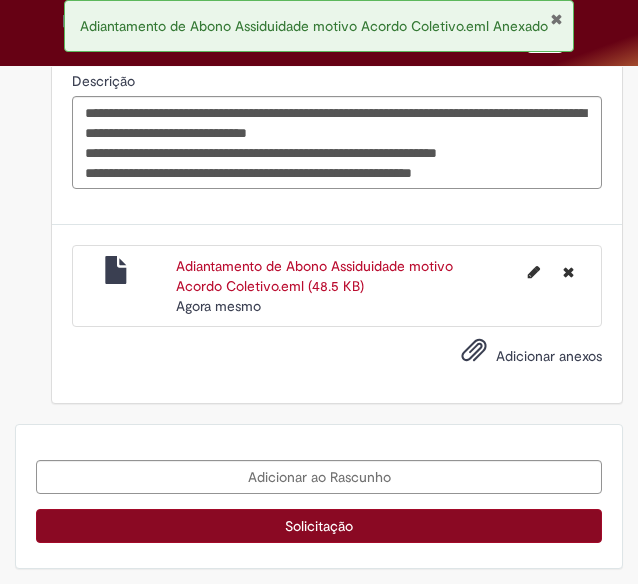 scroll, scrollTop: 2602, scrollLeft: 0, axis: vertical 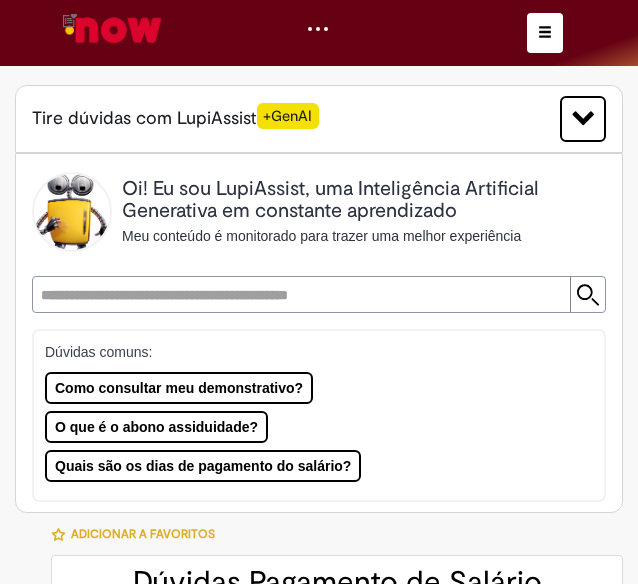type on "**********" 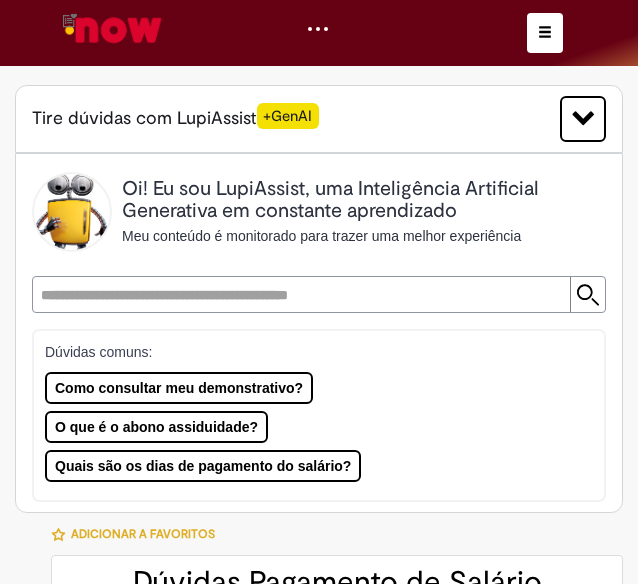 type on "**********" 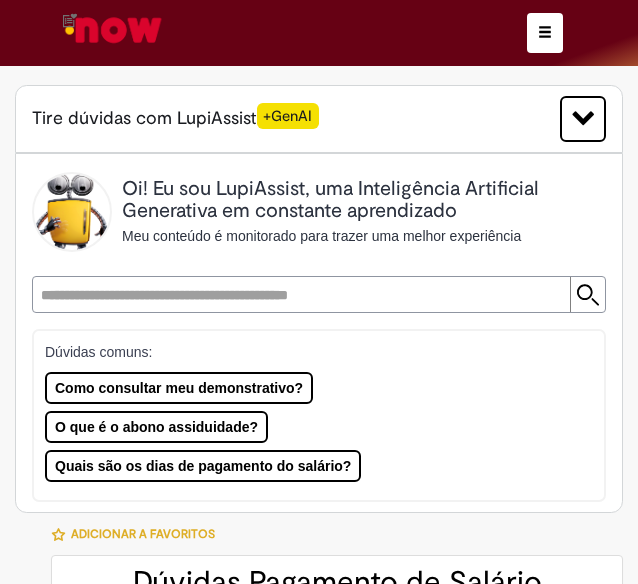 scroll, scrollTop: 0, scrollLeft: 0, axis: both 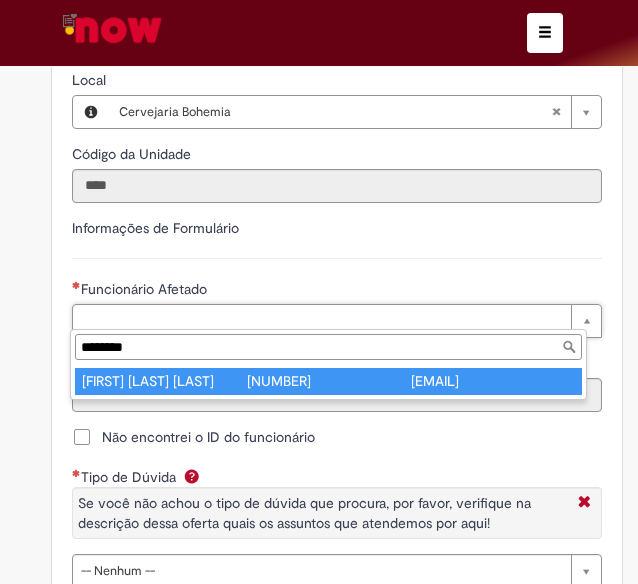 type on "********" 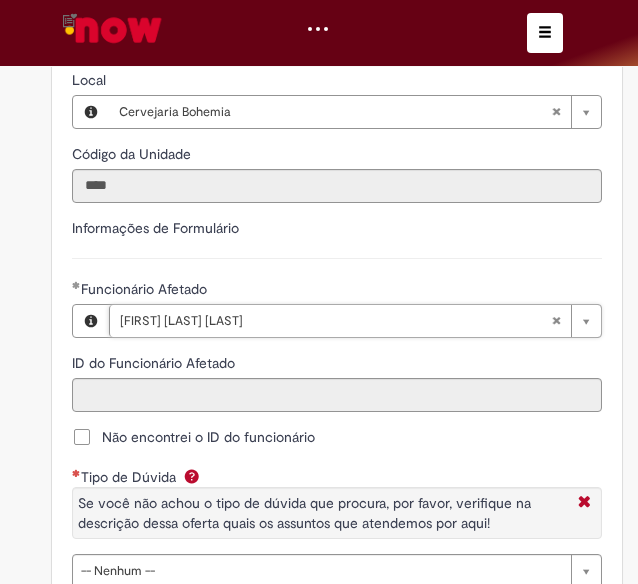 type on "********" 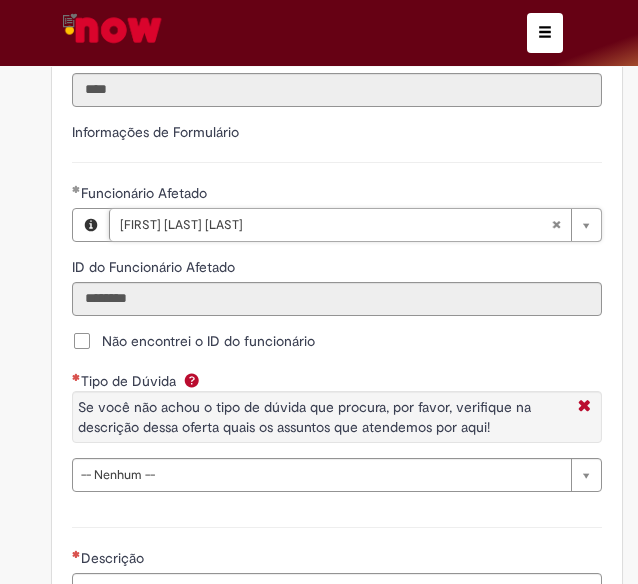scroll, scrollTop: 2200, scrollLeft: 0, axis: vertical 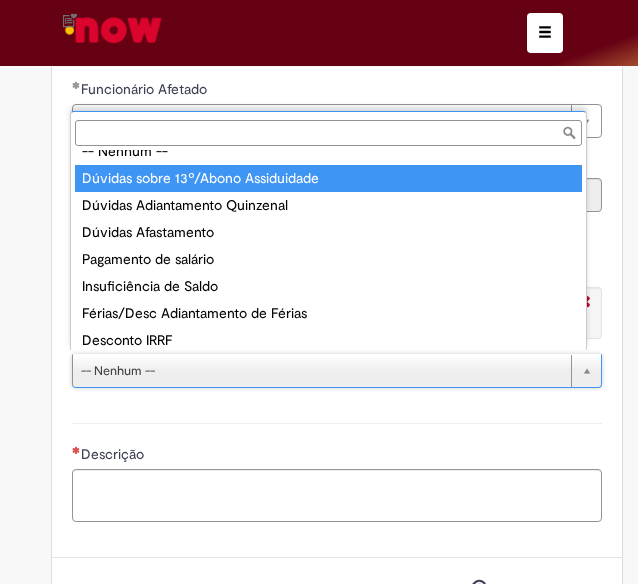 type on "**********" 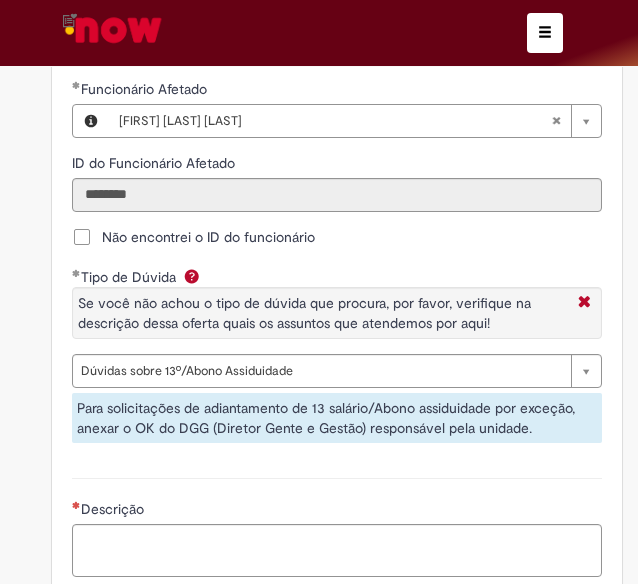 click on "Descrição" at bounding box center (337, 525) 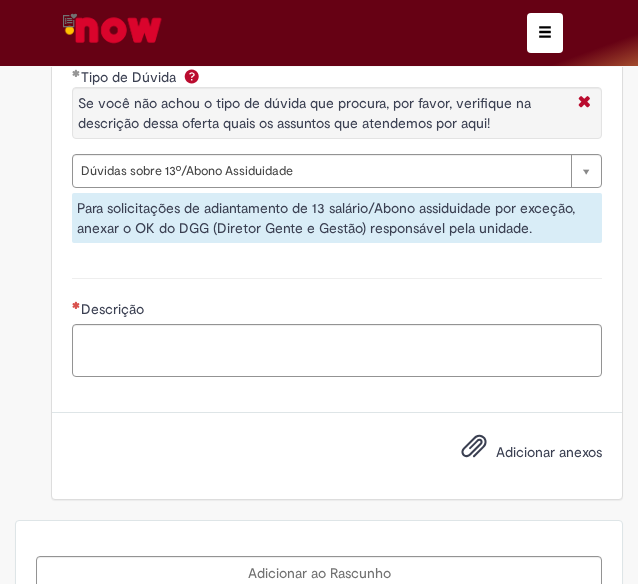 click on "Descrição" at bounding box center [337, 311] 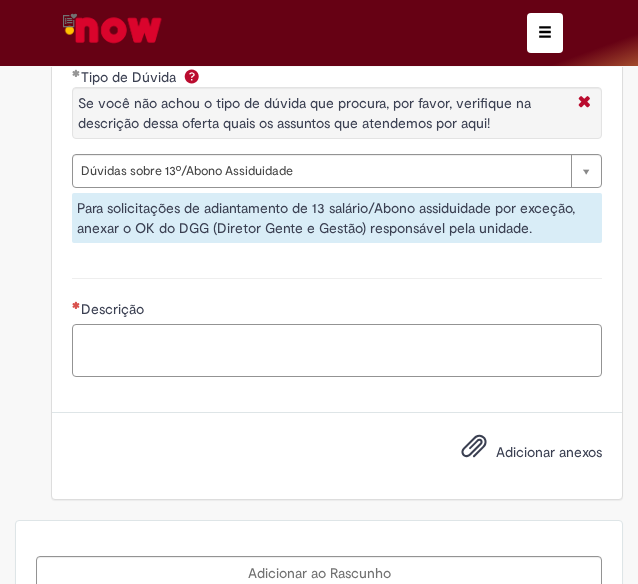 click on "Descrição" at bounding box center [337, 350] 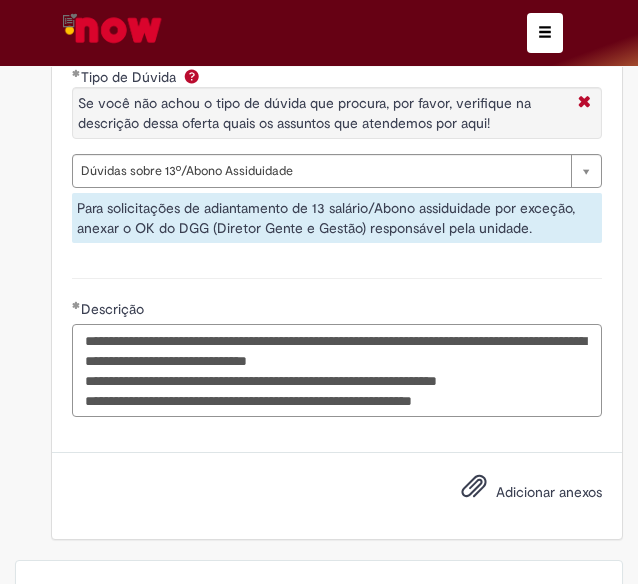 type on "**********" 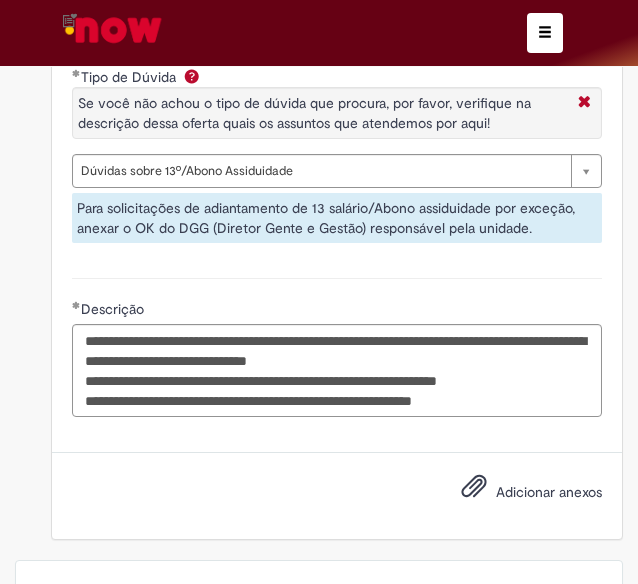 click on "Adicionar anexos" at bounding box center (549, 492) 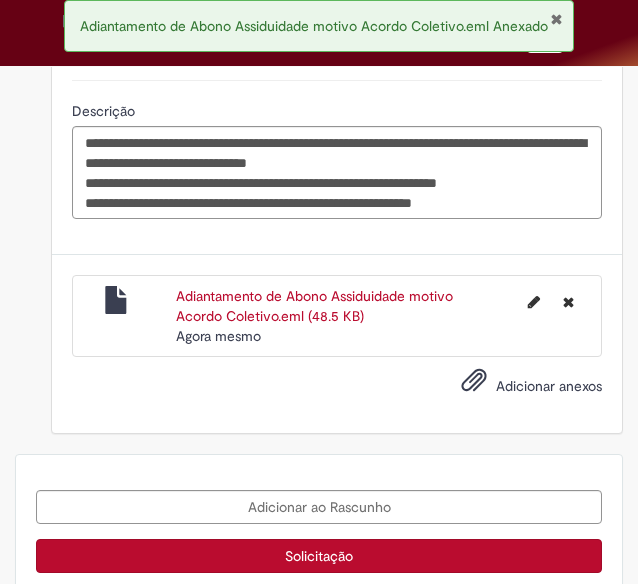 scroll, scrollTop: 2600, scrollLeft: 0, axis: vertical 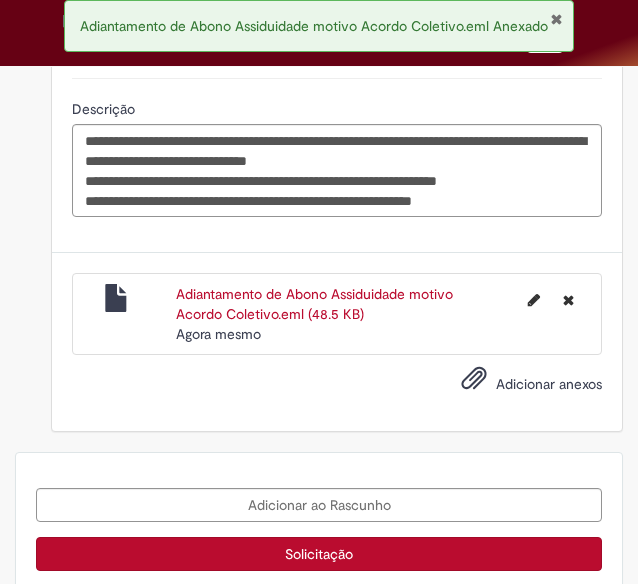 click on "Solicitação" at bounding box center [319, 554] 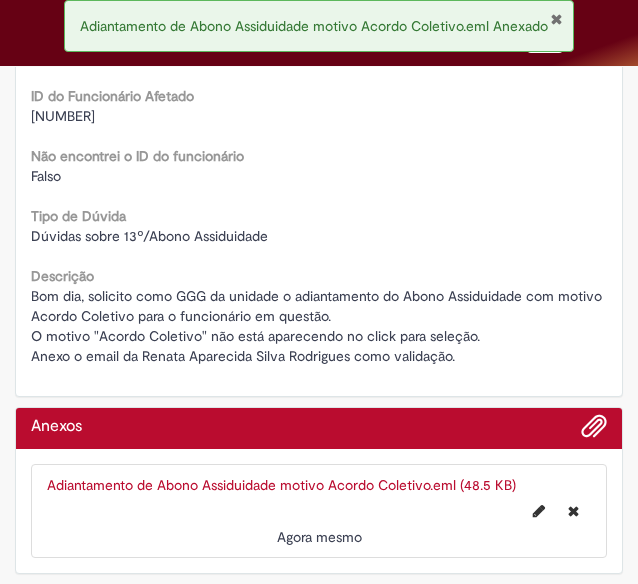 scroll, scrollTop: 0, scrollLeft: 0, axis: both 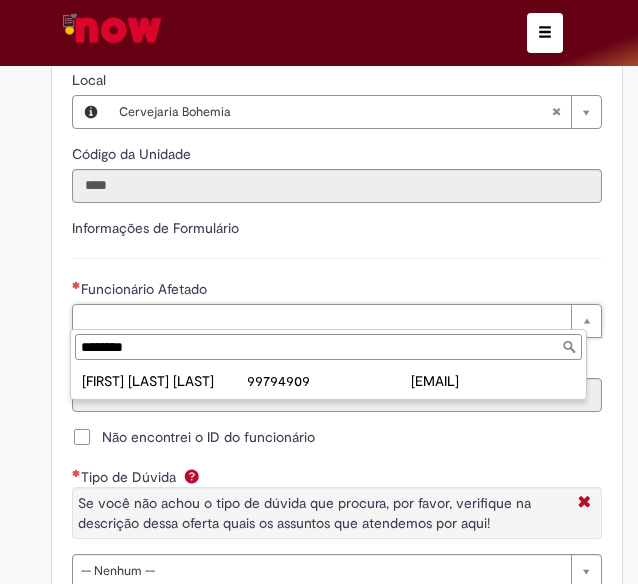 type on "********" 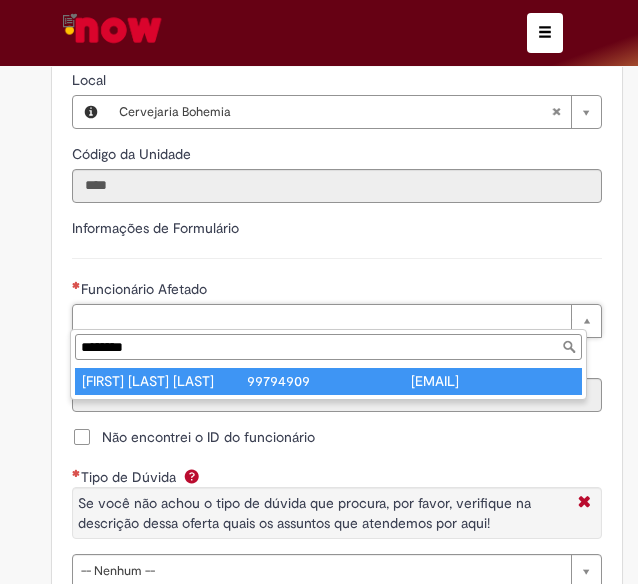 type on "**********" 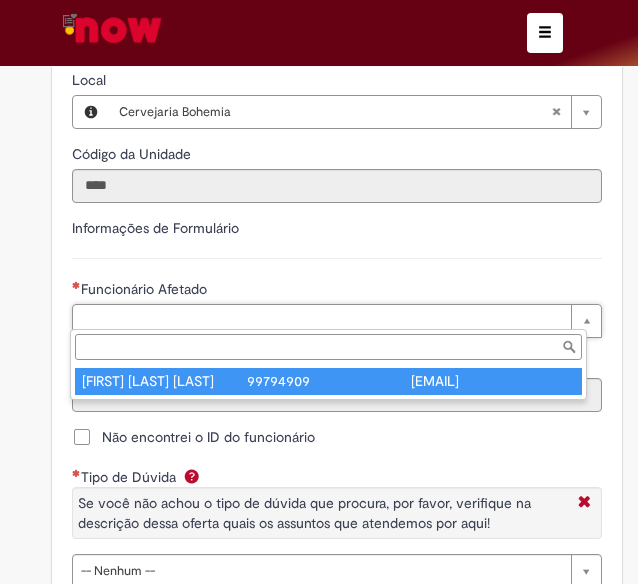 type on "********" 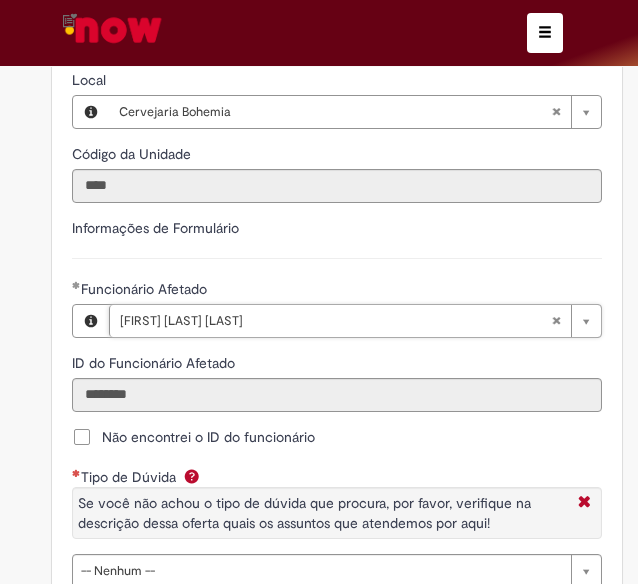 scroll, scrollTop: 2200, scrollLeft: 0, axis: vertical 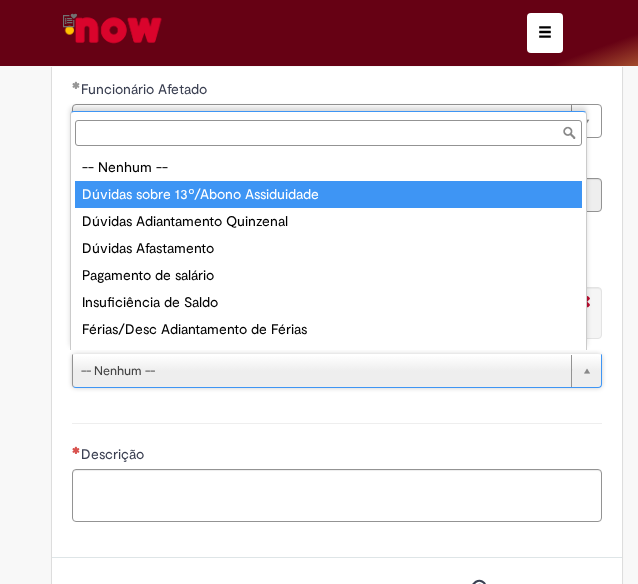 type on "**********" 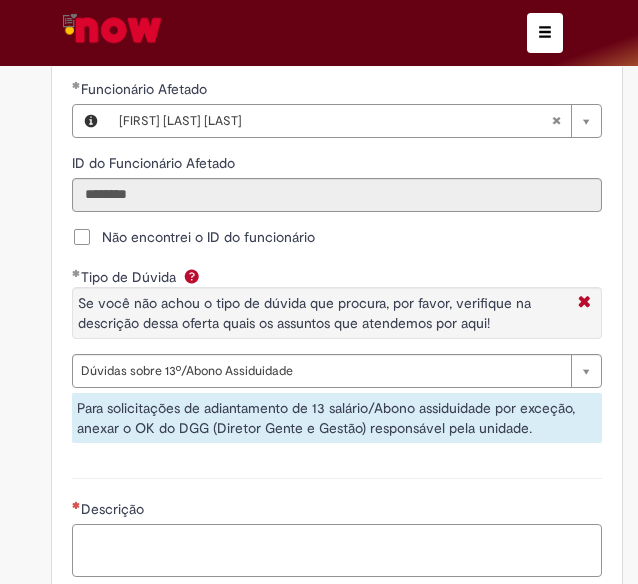 click on "Descrição" at bounding box center (337, 550) 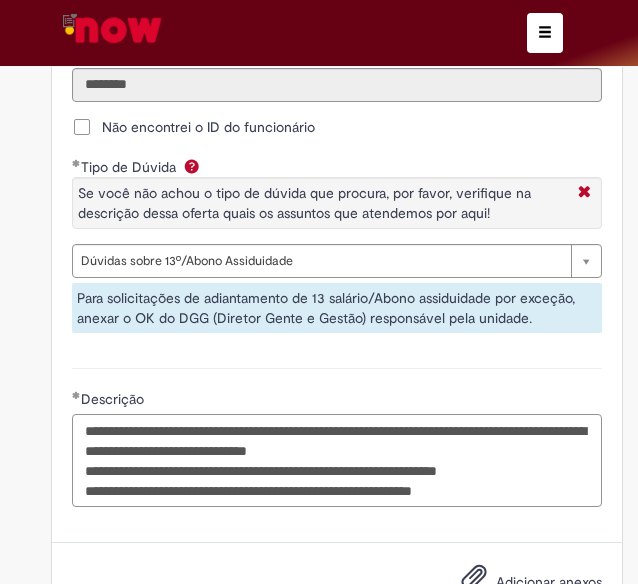 scroll, scrollTop: 2420, scrollLeft: 0, axis: vertical 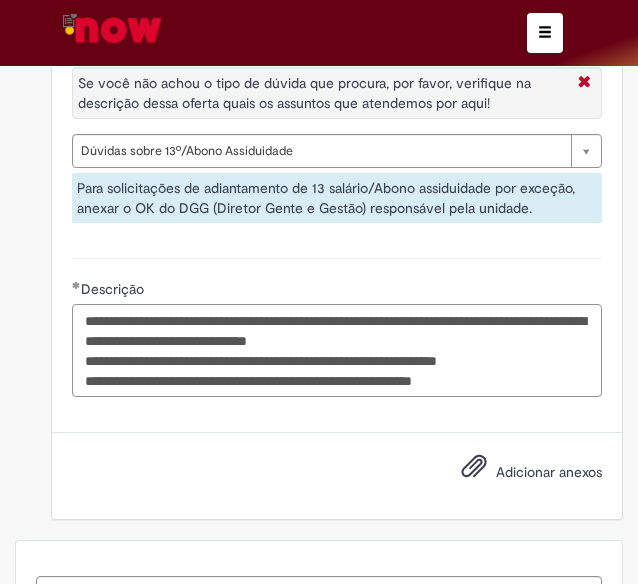 type on "**********" 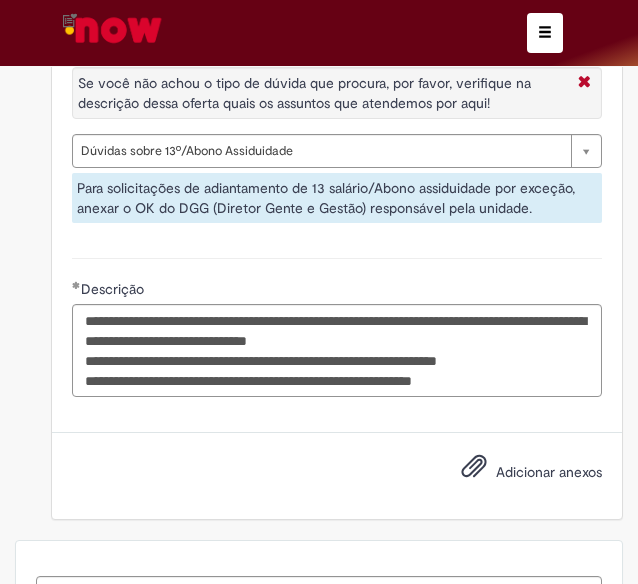 click on "Adicionar anexos" at bounding box center (517, 473) 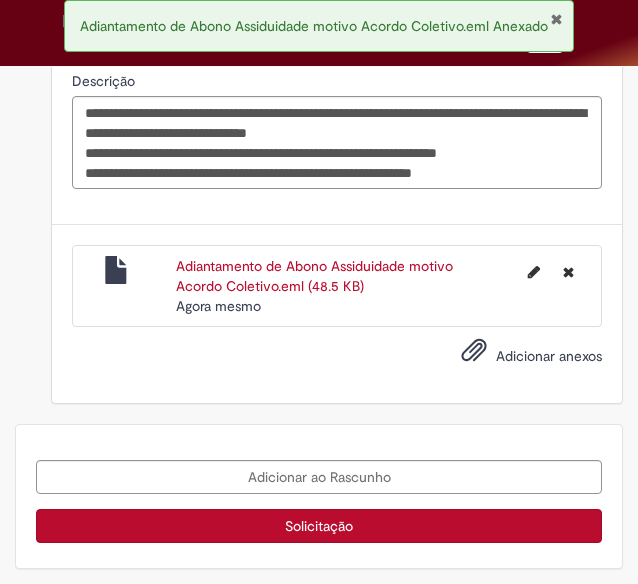 click on "Solicitação" at bounding box center (319, 526) 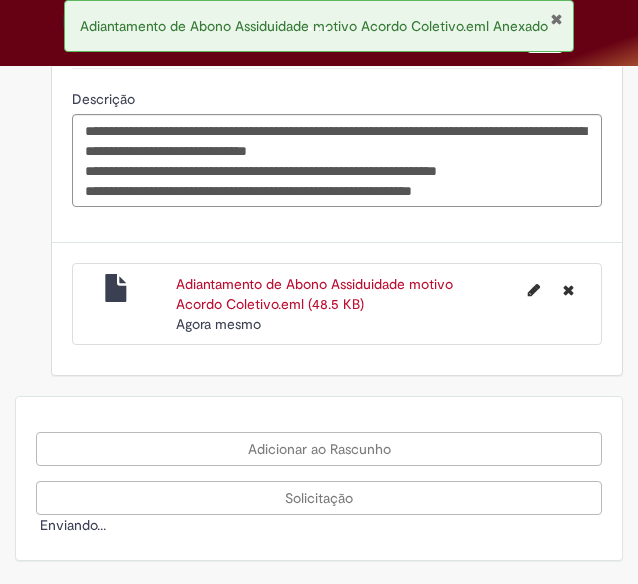 scroll, scrollTop: 2602, scrollLeft: 0, axis: vertical 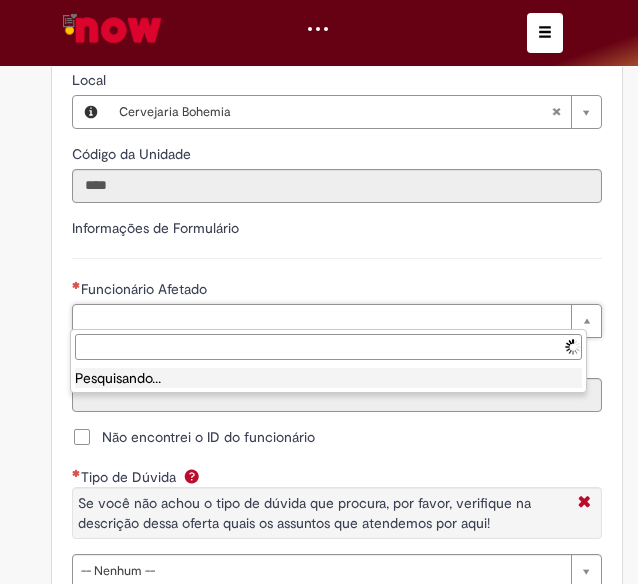 type on "********" 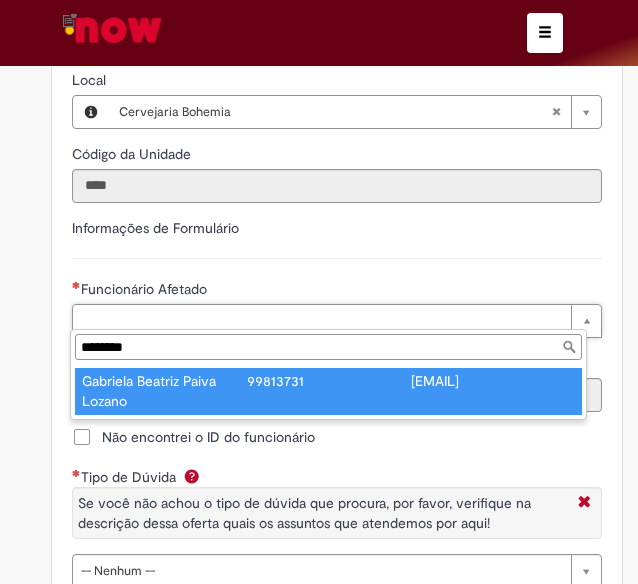 type on "**********" 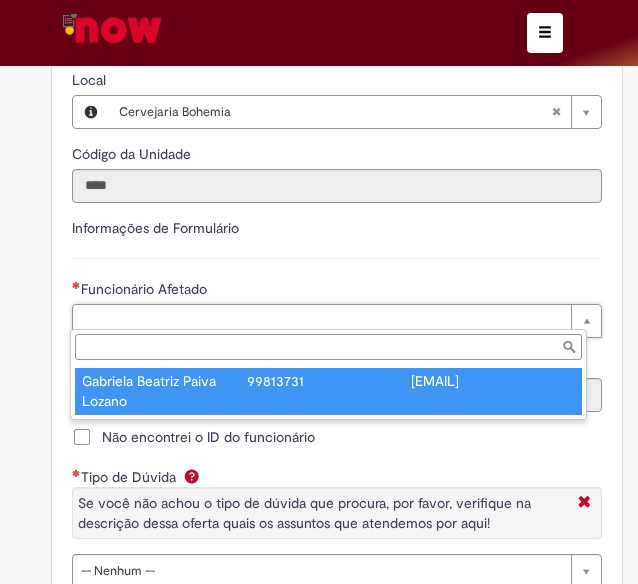 type on "********" 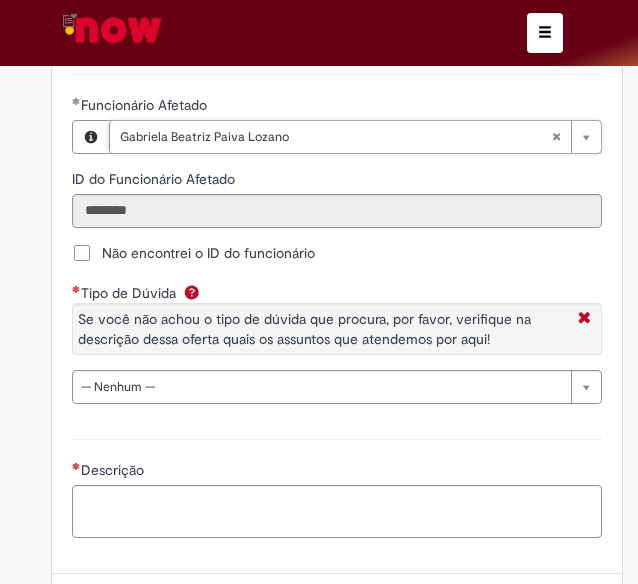 scroll, scrollTop: 2200, scrollLeft: 0, axis: vertical 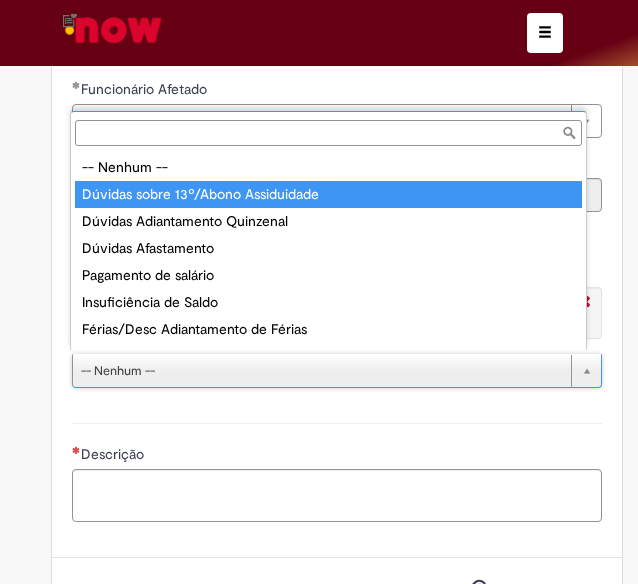 type on "**********" 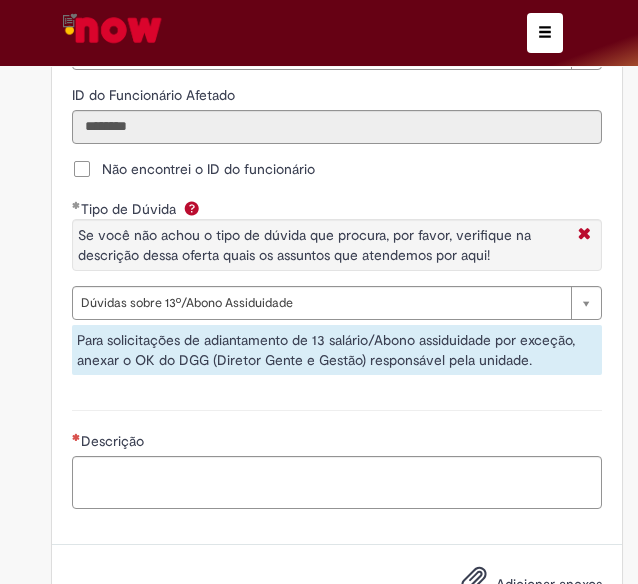 scroll, scrollTop: 2300, scrollLeft: 0, axis: vertical 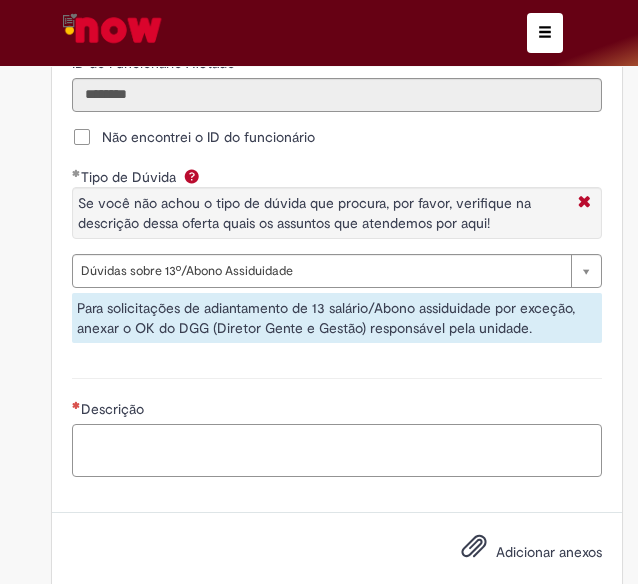 click on "Descrição" at bounding box center (337, 450) 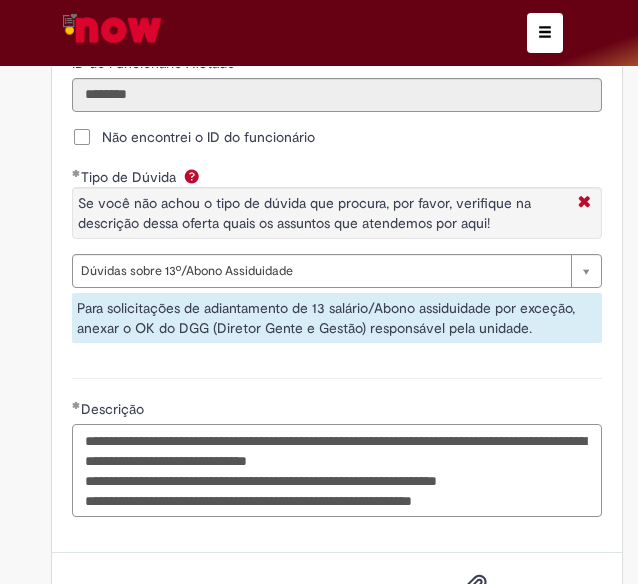 scroll, scrollTop: 2500, scrollLeft: 0, axis: vertical 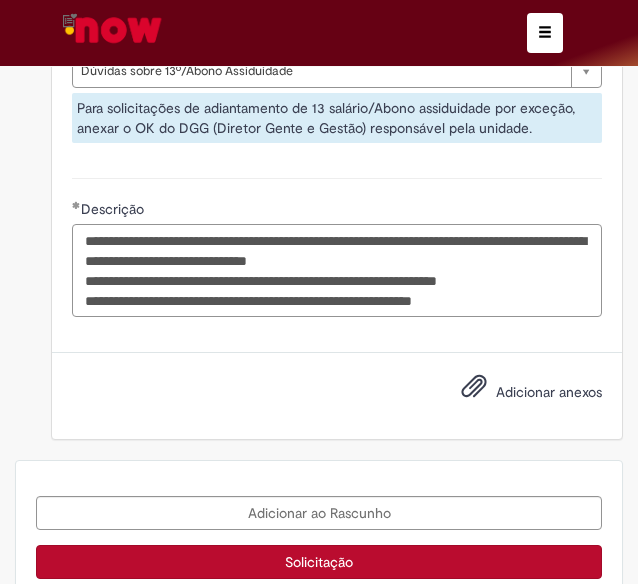 type on "**********" 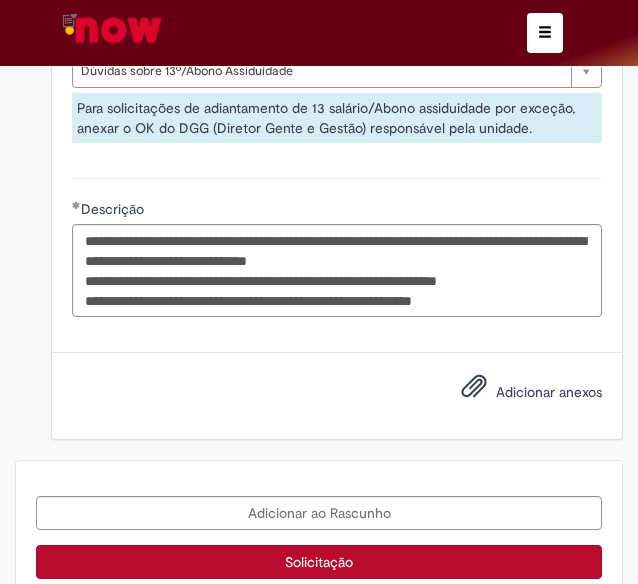 click on "Adicionar anexos" at bounding box center (549, 392) 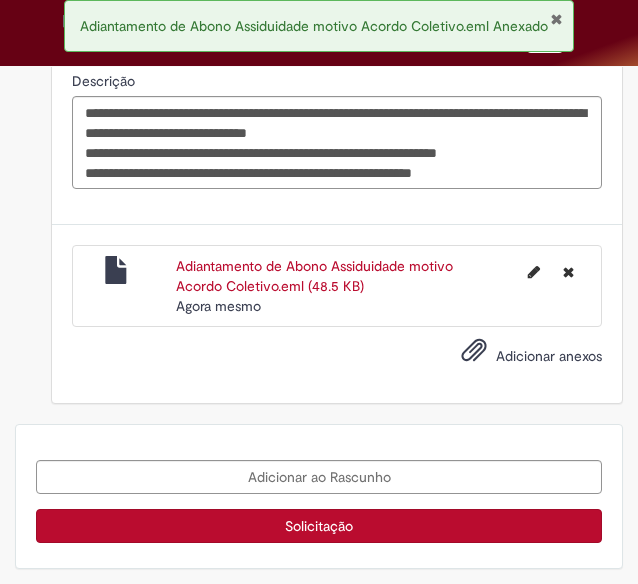 click on "Solicitação" at bounding box center (319, 526) 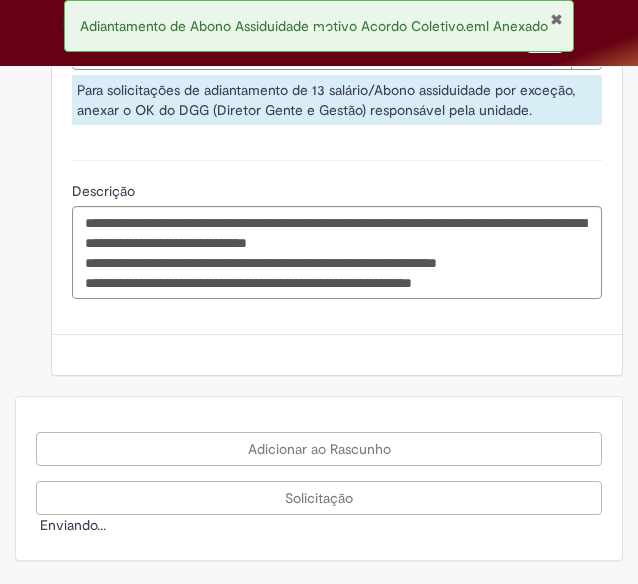 scroll, scrollTop: 2510, scrollLeft: 0, axis: vertical 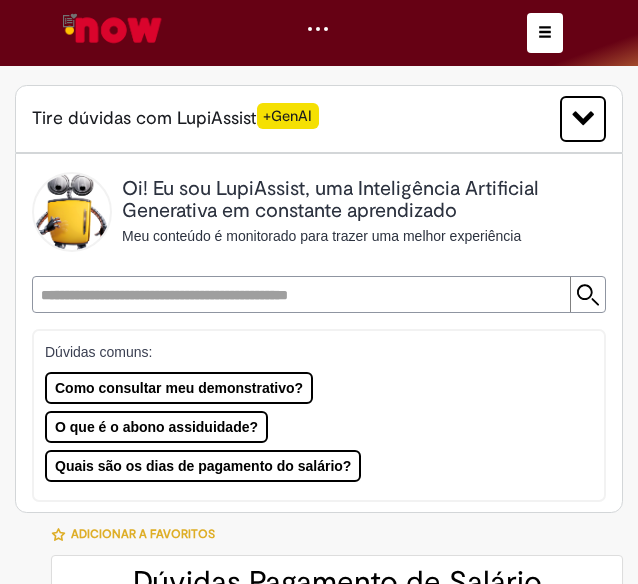 type on "********" 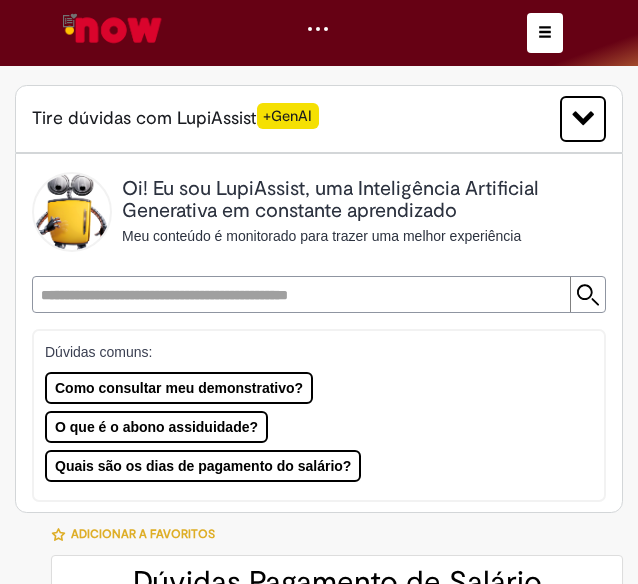type on "**********" 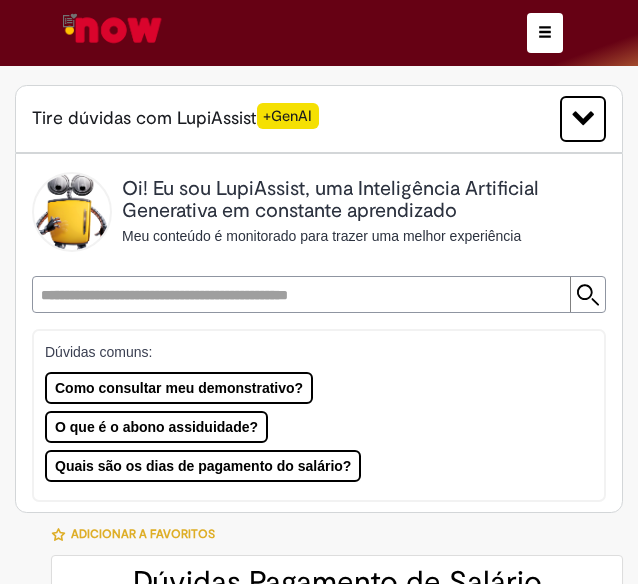 scroll, scrollTop: 0, scrollLeft: 0, axis: both 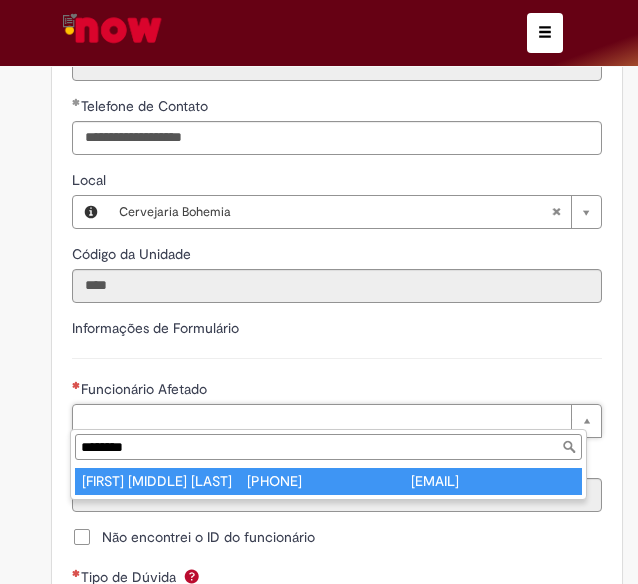 type on "********" 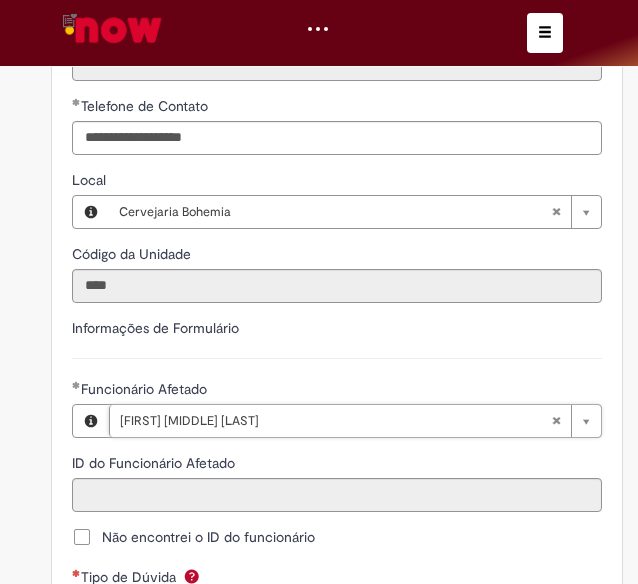 type on "********" 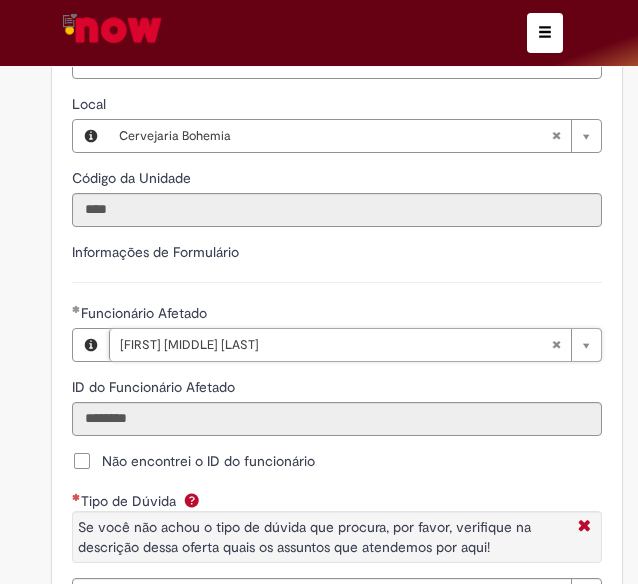scroll, scrollTop: 2100, scrollLeft: 0, axis: vertical 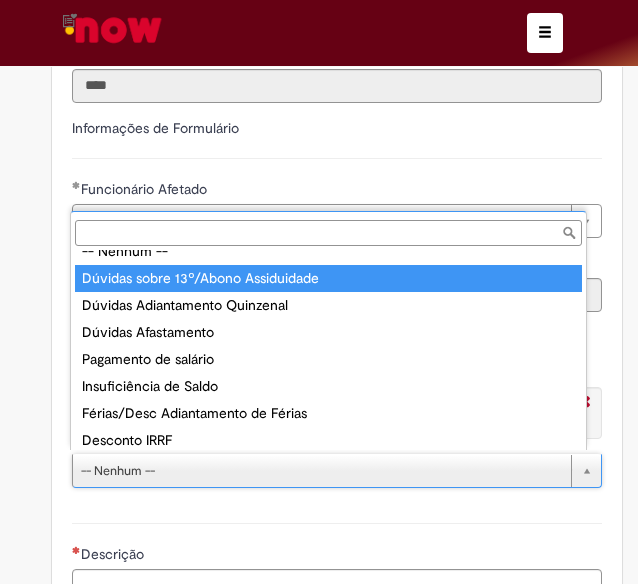 type on "**********" 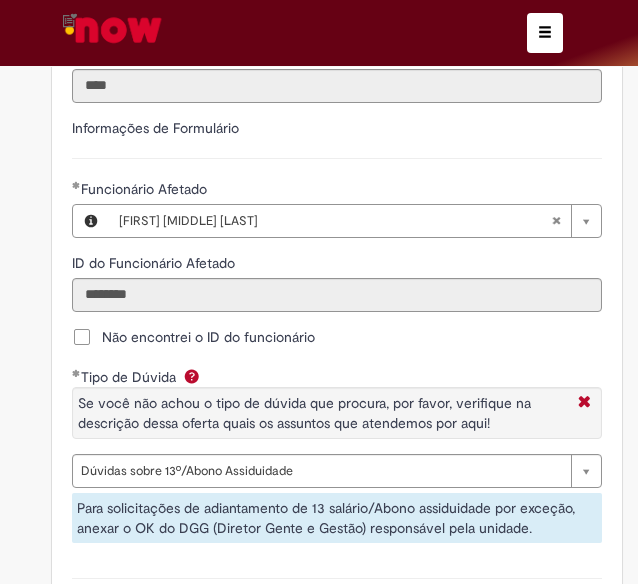 click on "Tipo de Dúvida Se você não achou o tipo de dúvida que procura, por favor, verifique na descrição dessa oferta quais os assuntos que atendemos por aqui!" at bounding box center [337, 408] 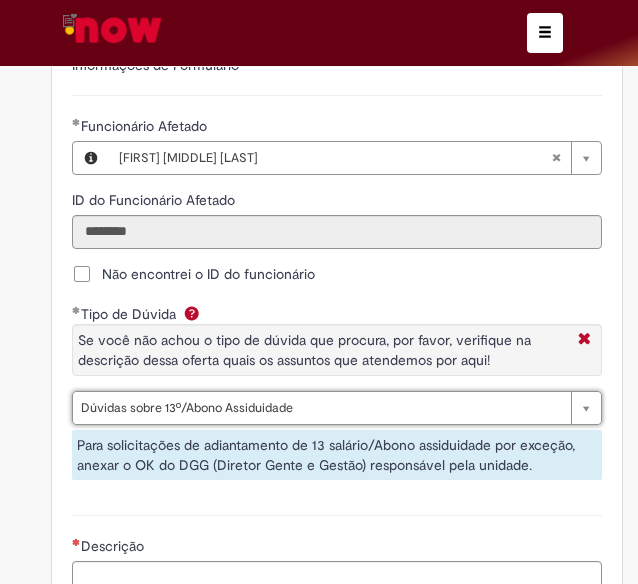 scroll, scrollTop: 2400, scrollLeft: 0, axis: vertical 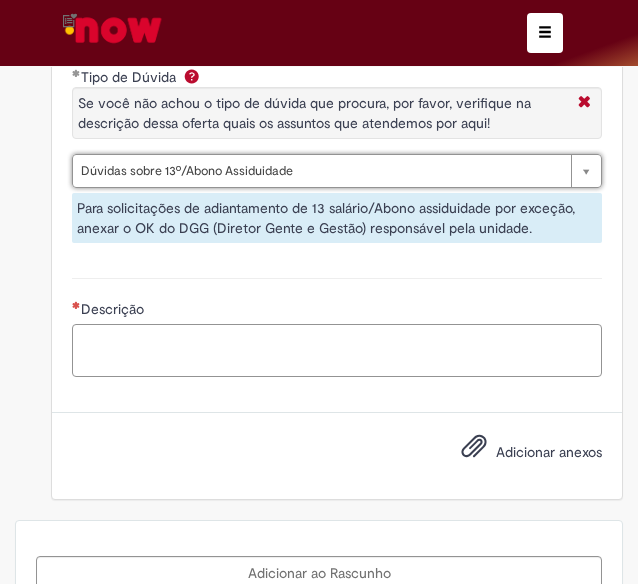click on "Descrição" at bounding box center (337, 350) 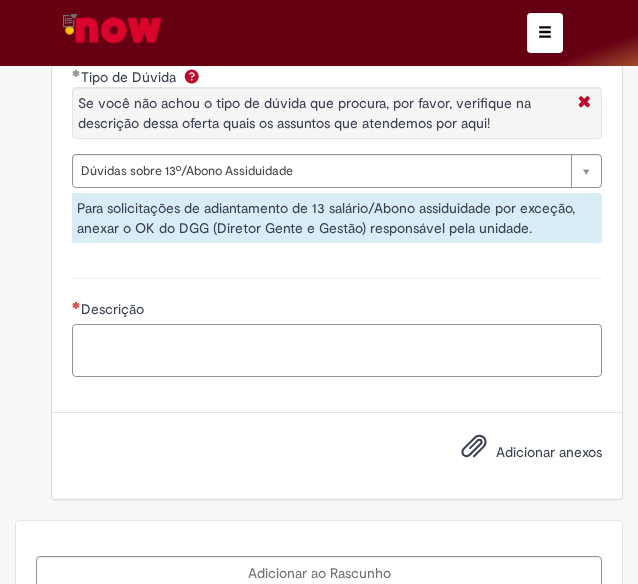 scroll, scrollTop: 0, scrollLeft: 0, axis: both 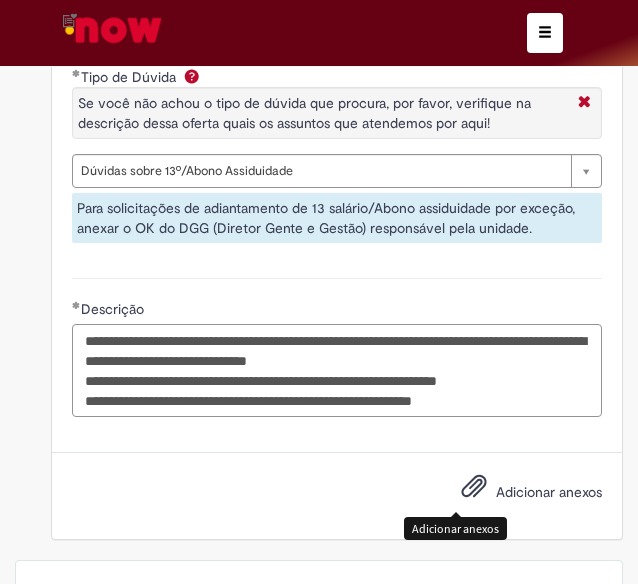 type on "**********" 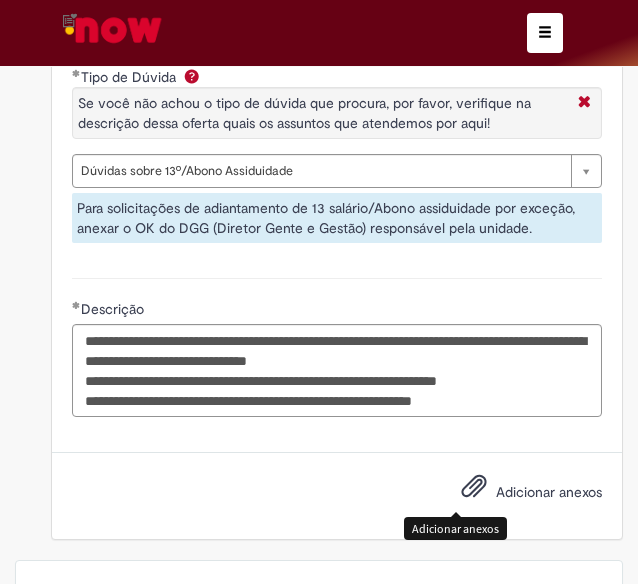 click on "Adicionar anexos" at bounding box center (517, 493) 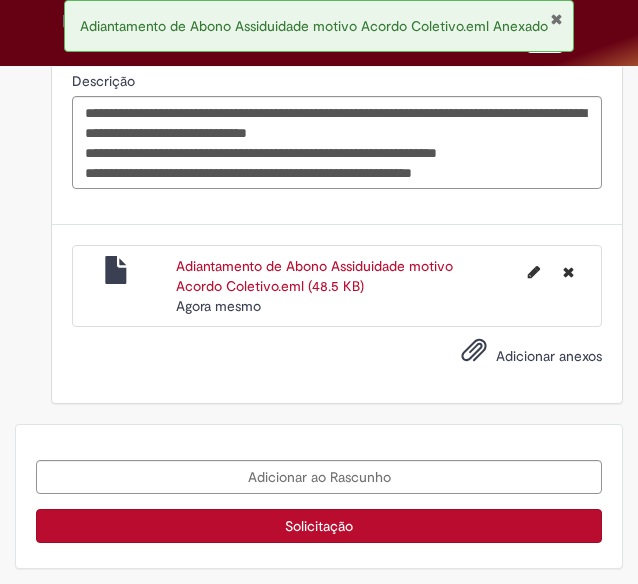 click on "Solicitação" at bounding box center (319, 526) 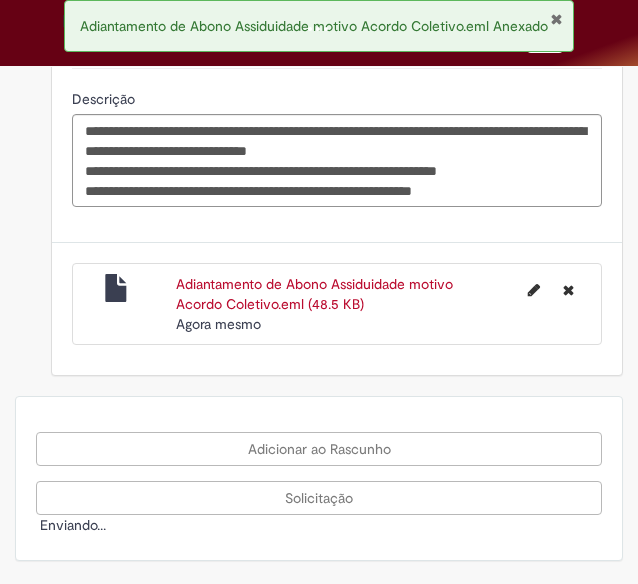 scroll, scrollTop: 2602, scrollLeft: 0, axis: vertical 